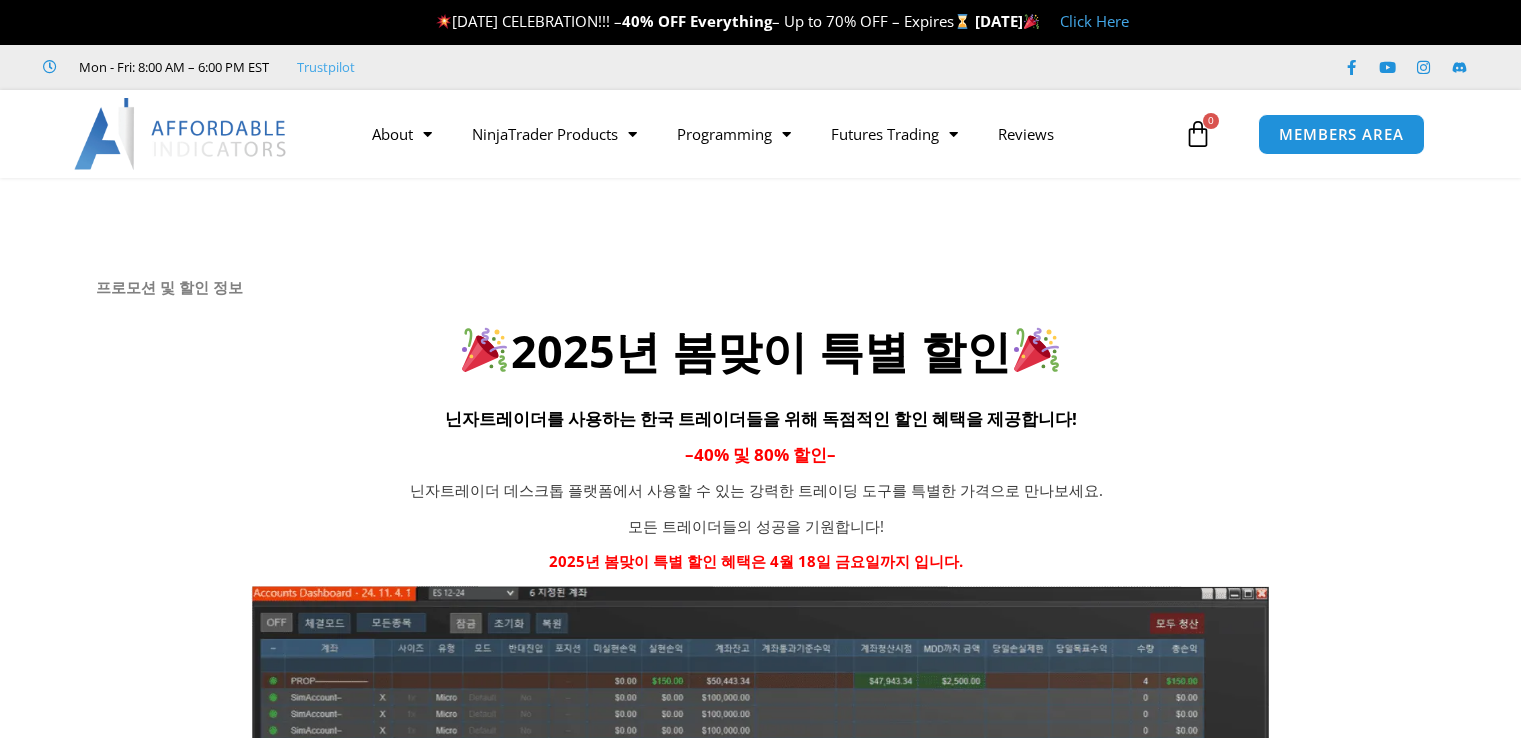 scroll, scrollTop: 0, scrollLeft: 0, axis: both 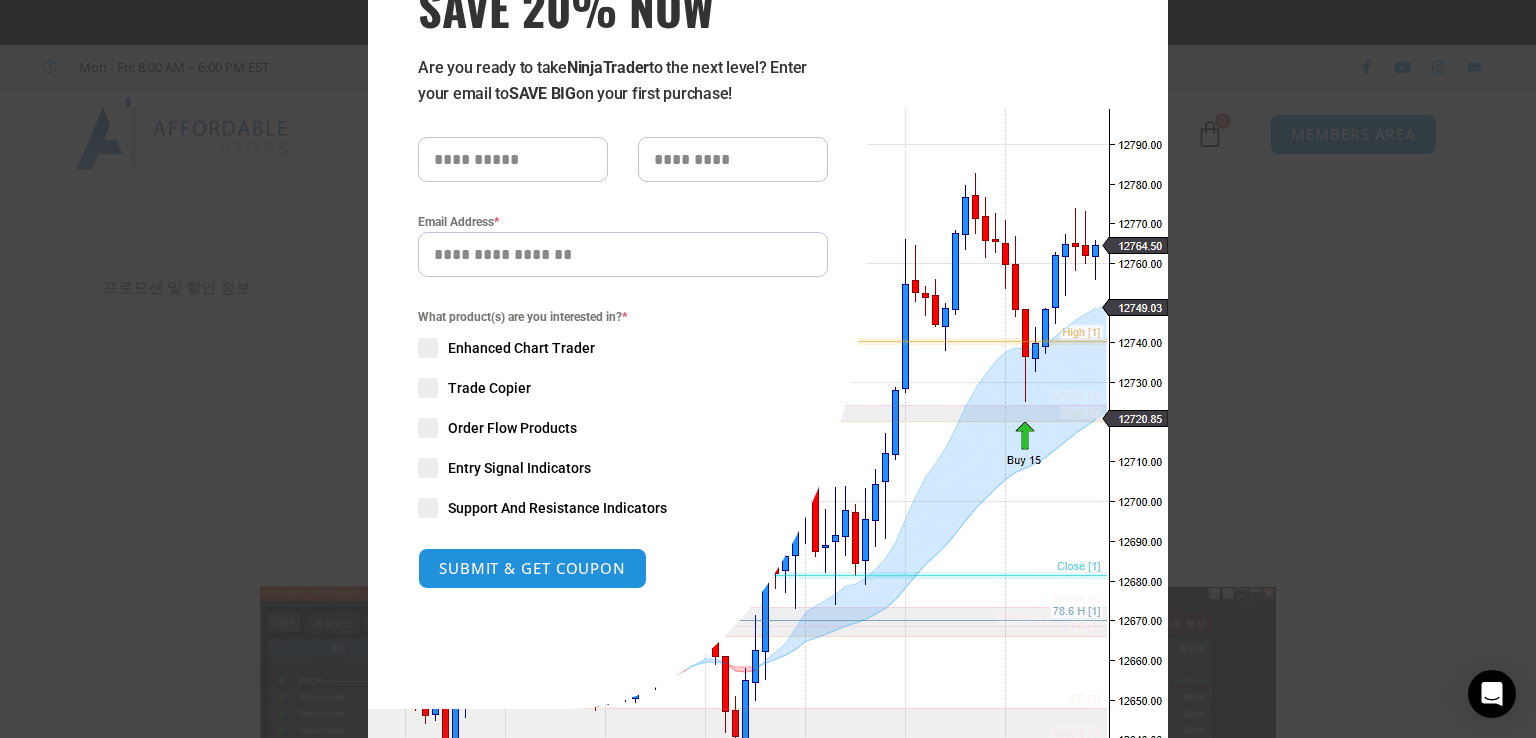 click at bounding box center (428, 388) 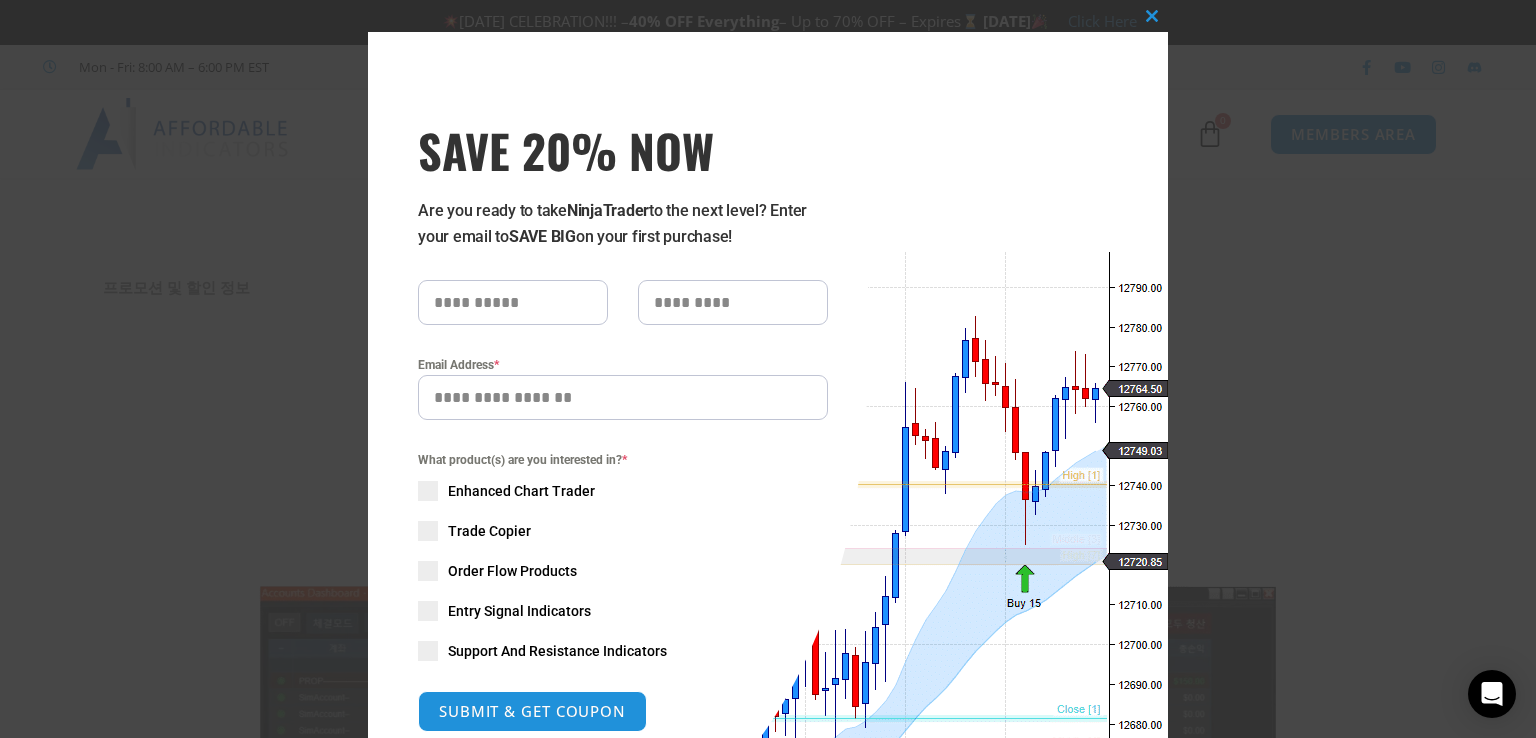 scroll, scrollTop: 0, scrollLeft: 0, axis: both 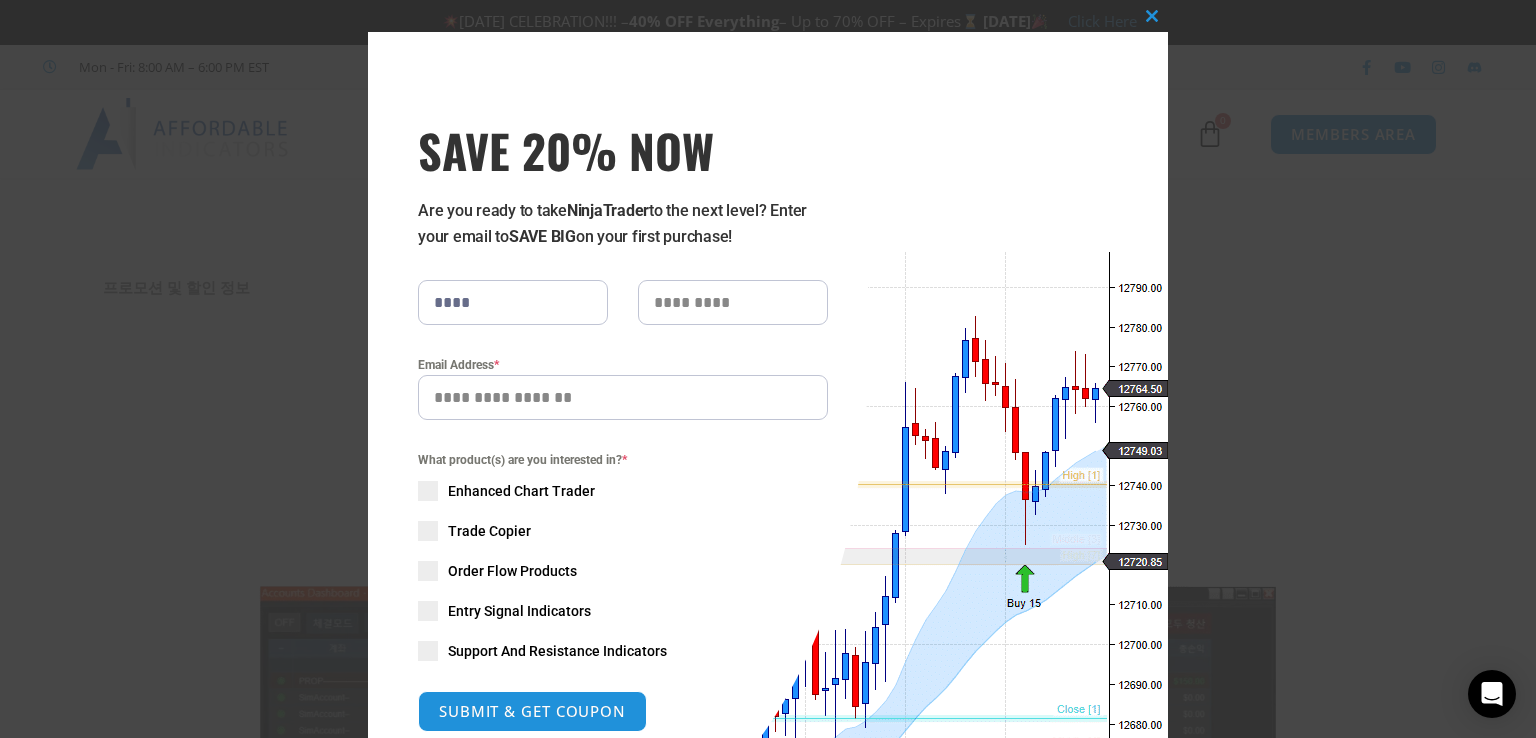 type on "****" 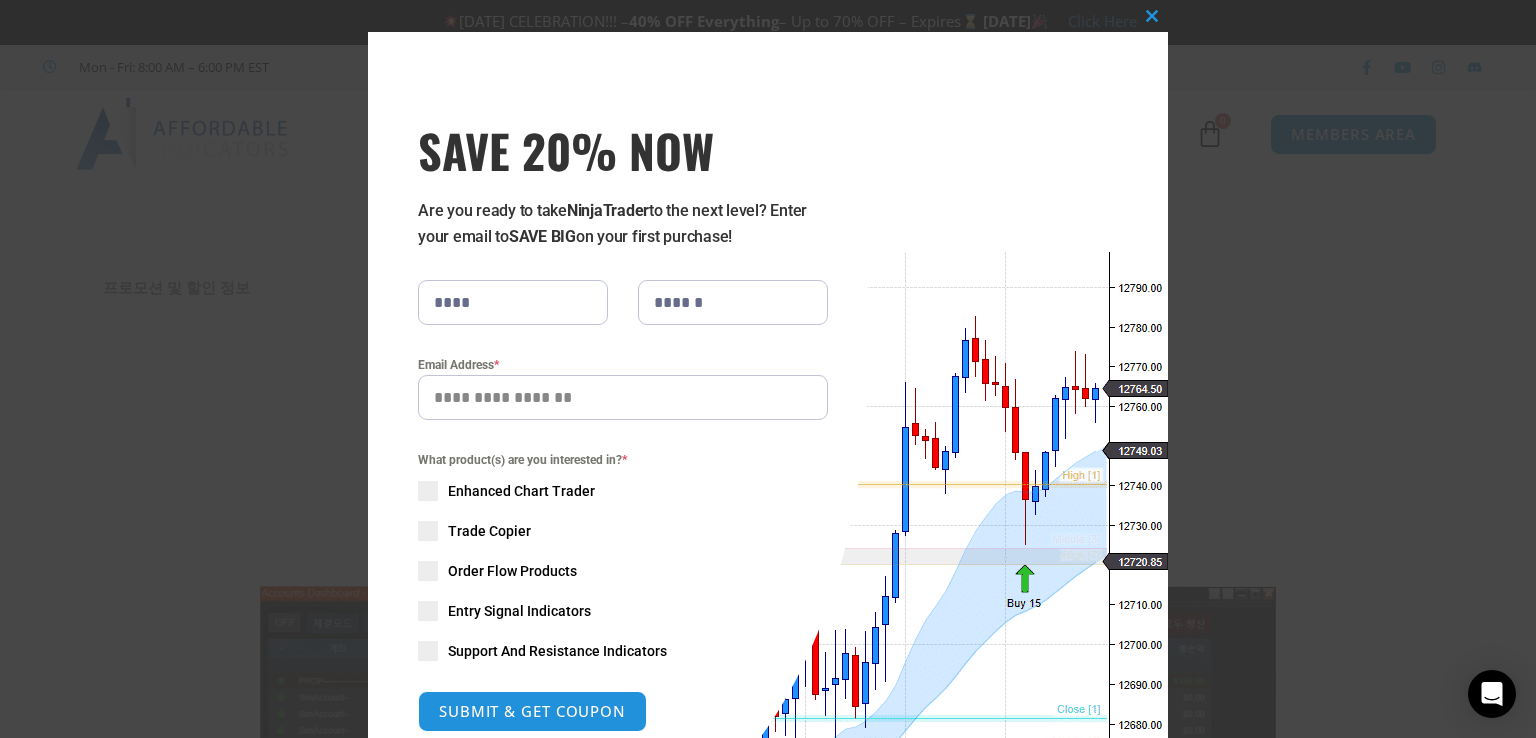 type on "******" 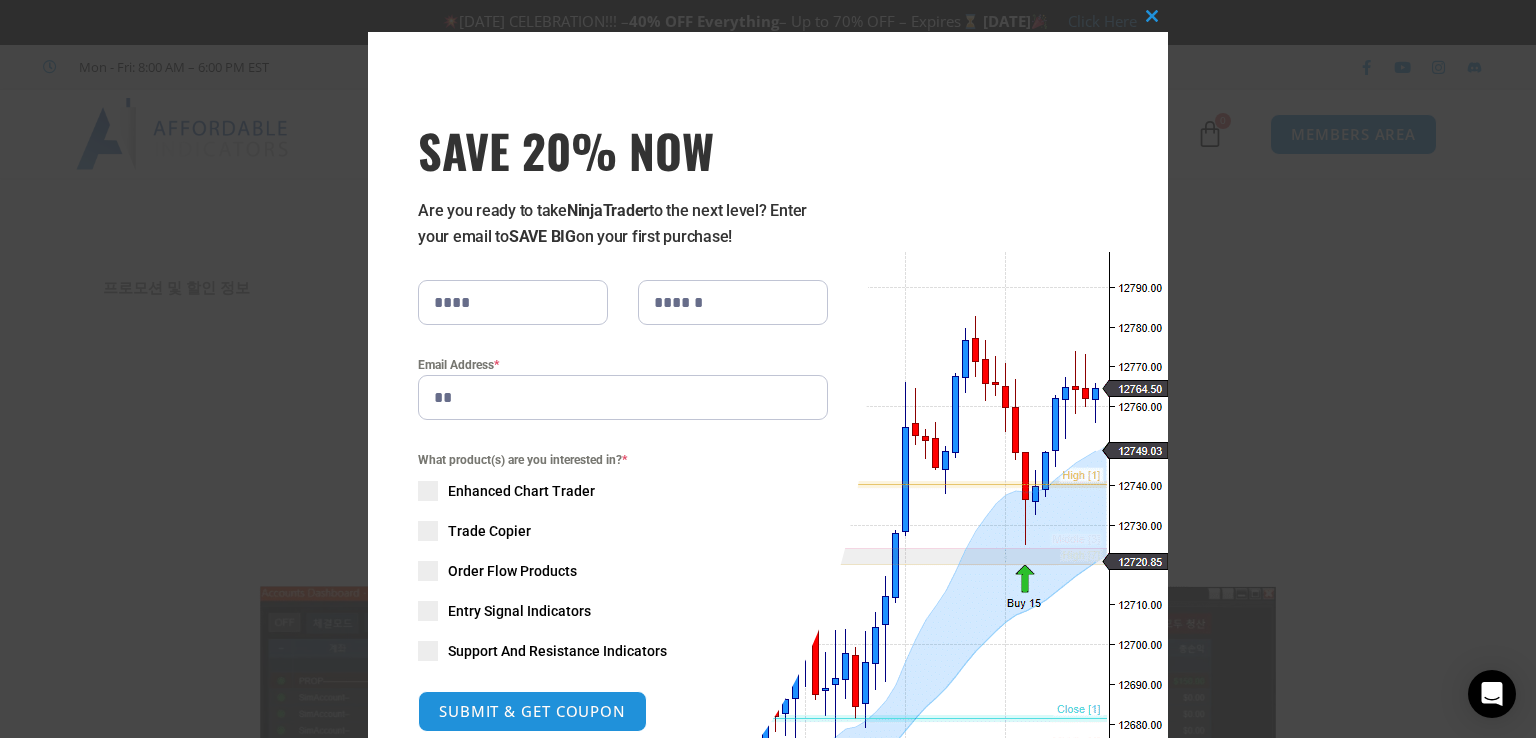 type on "*" 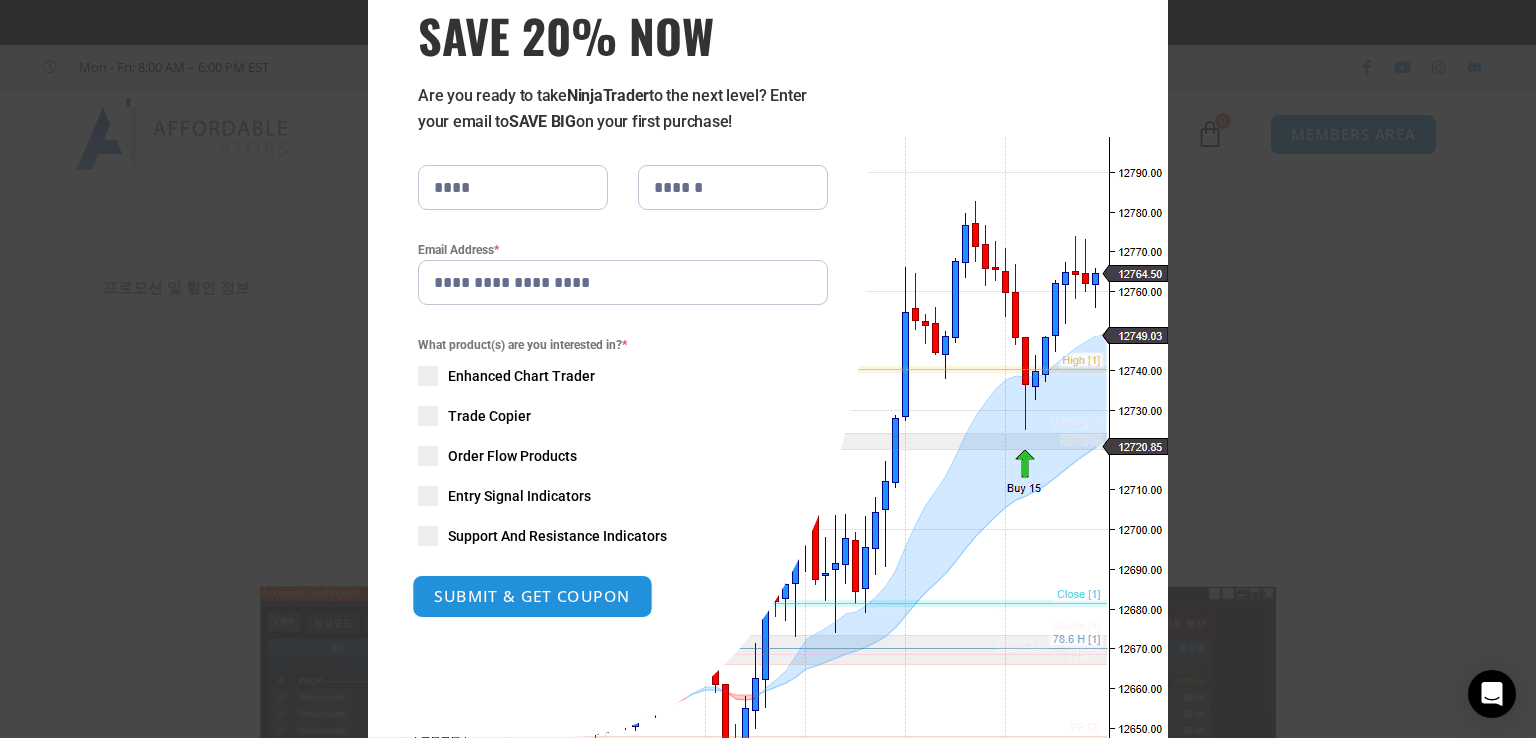 scroll, scrollTop: 200, scrollLeft: 0, axis: vertical 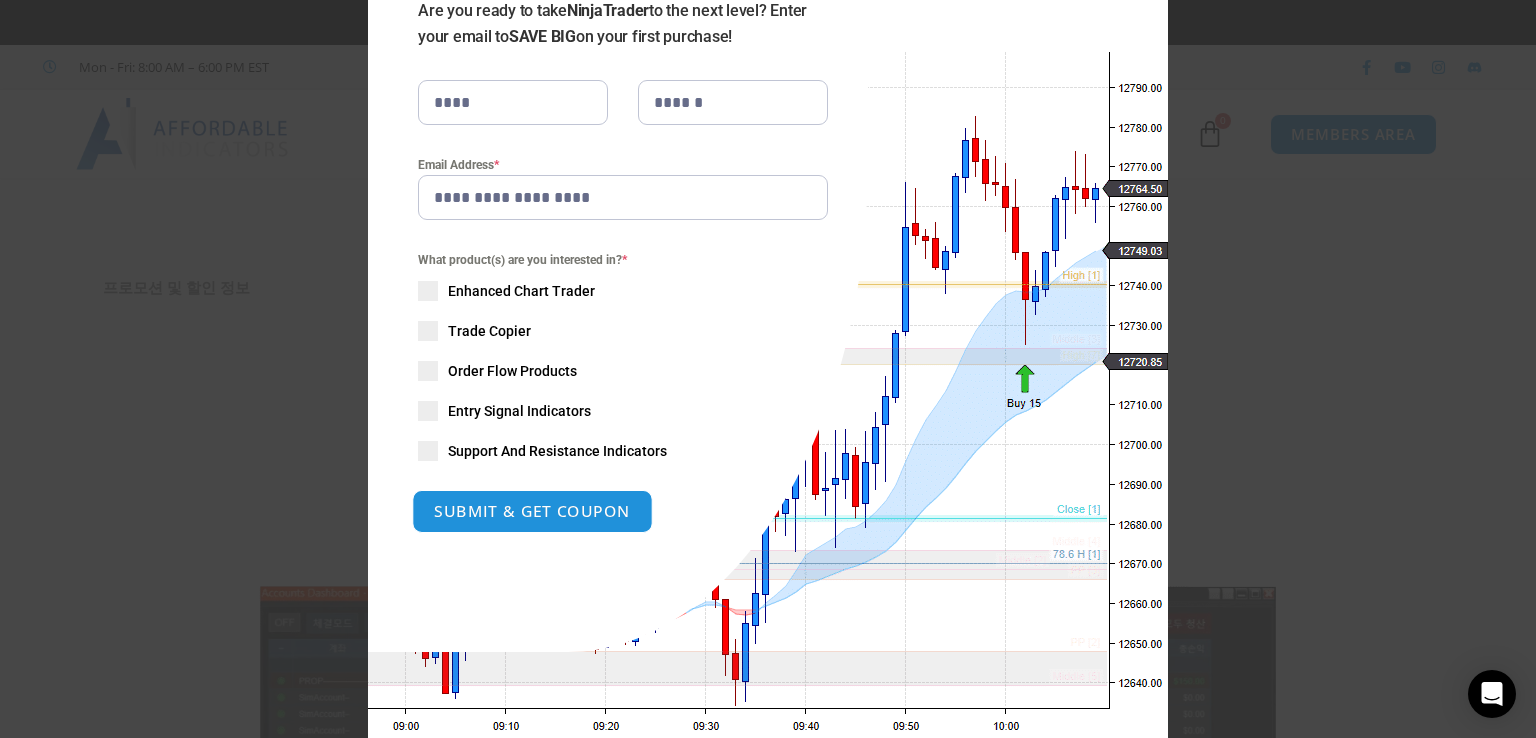 type on "**********" 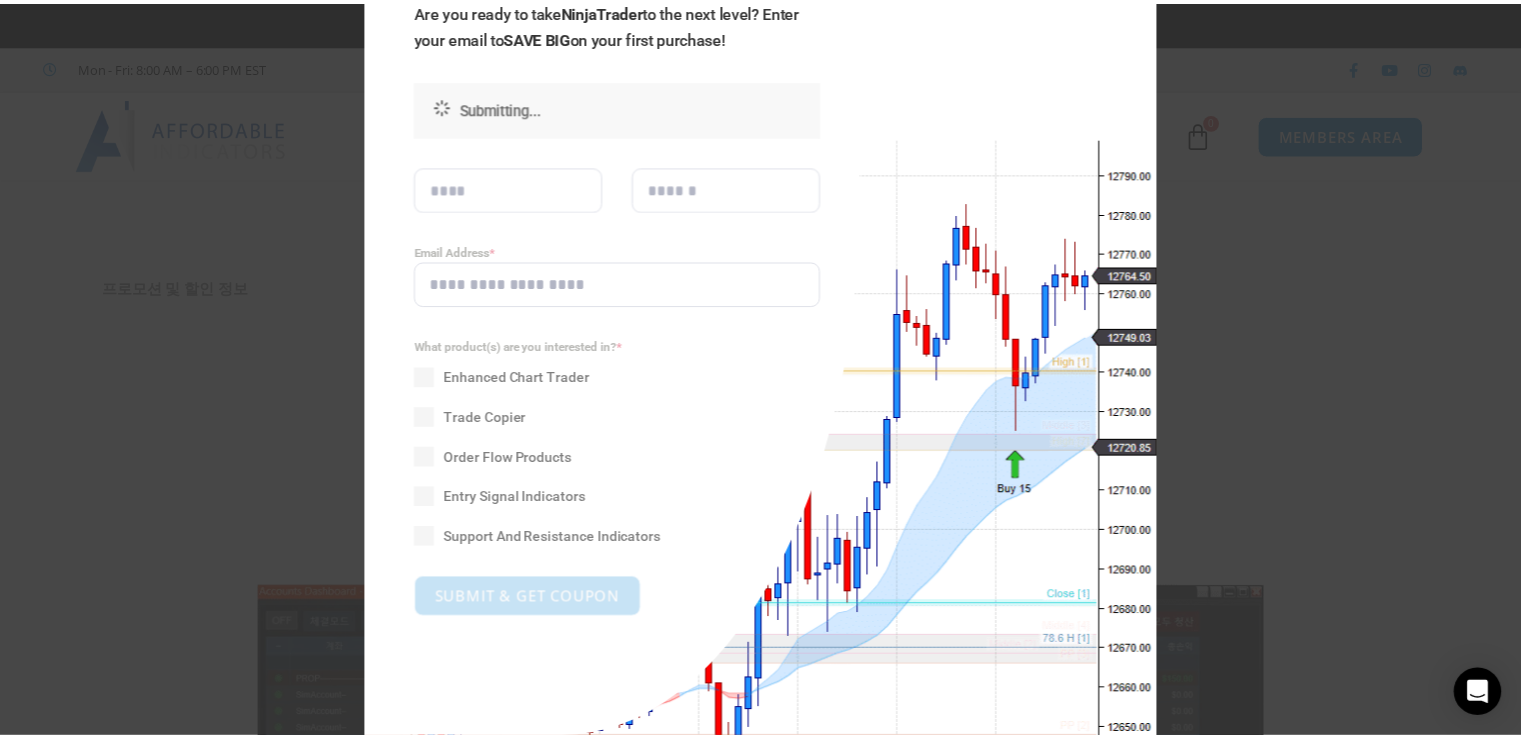 scroll, scrollTop: 0, scrollLeft: 0, axis: both 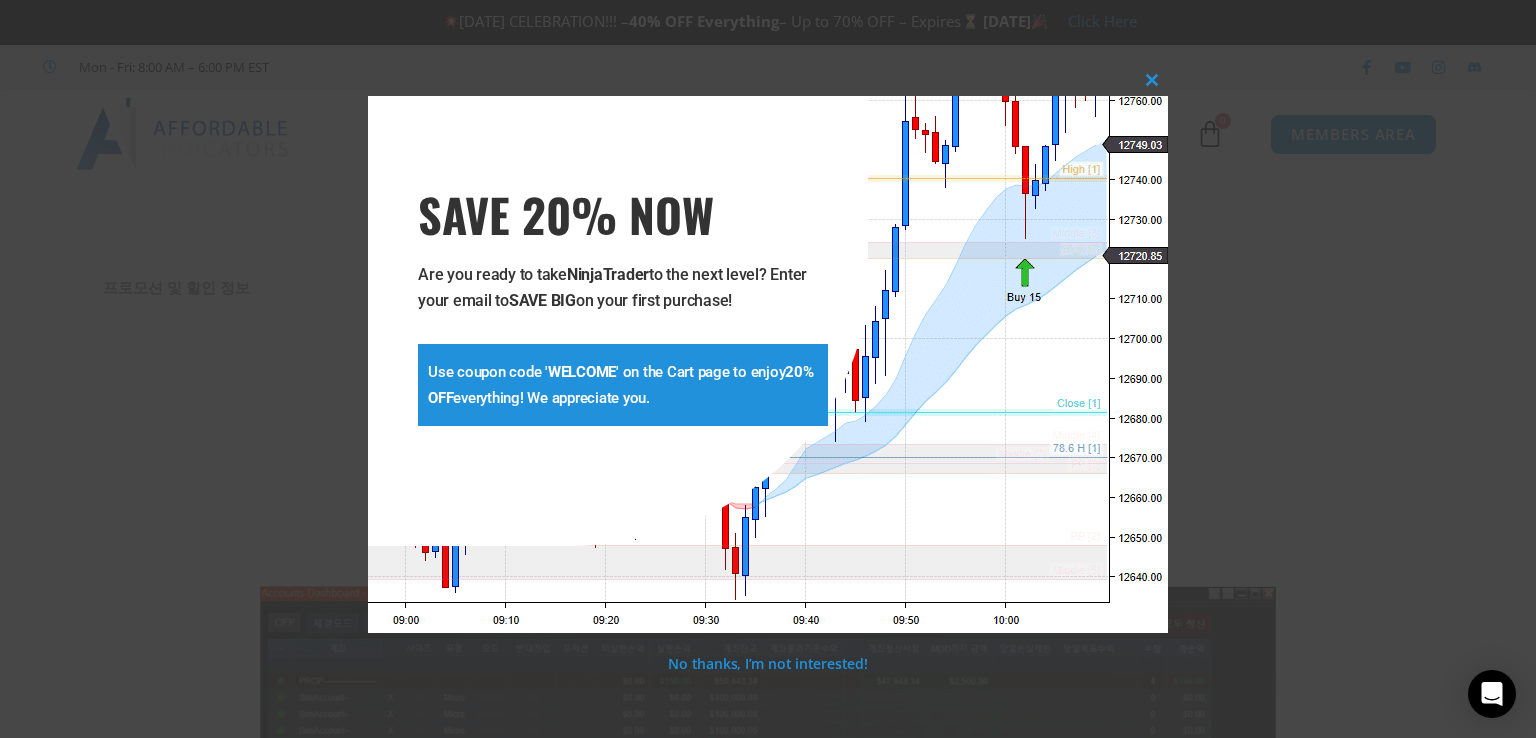 click on "Use coupon code ' WELCOME ' on the Cart page to enjoy  20% OFF  everything! We appreciate you." at bounding box center (623, 385) 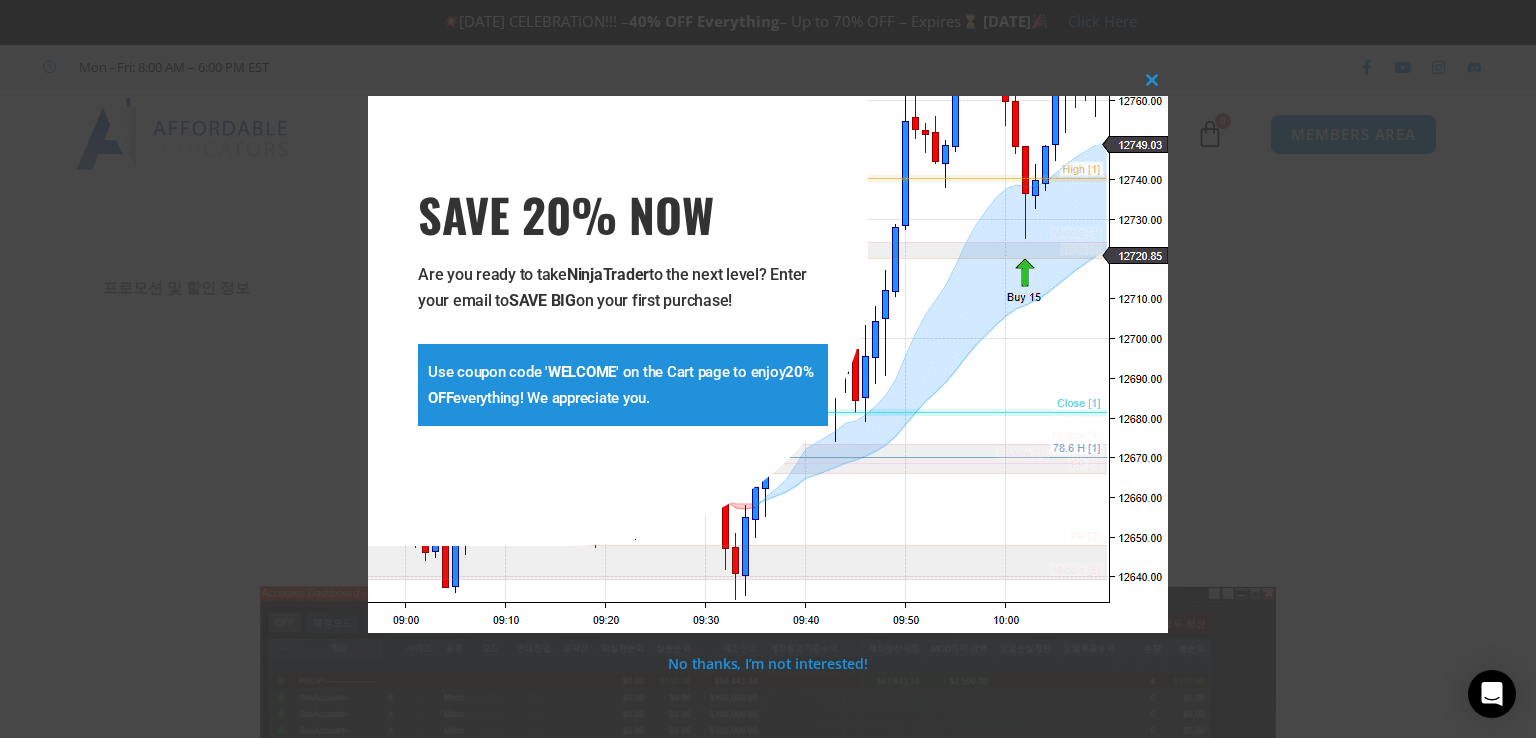 click on "**********" at bounding box center [768, 364] 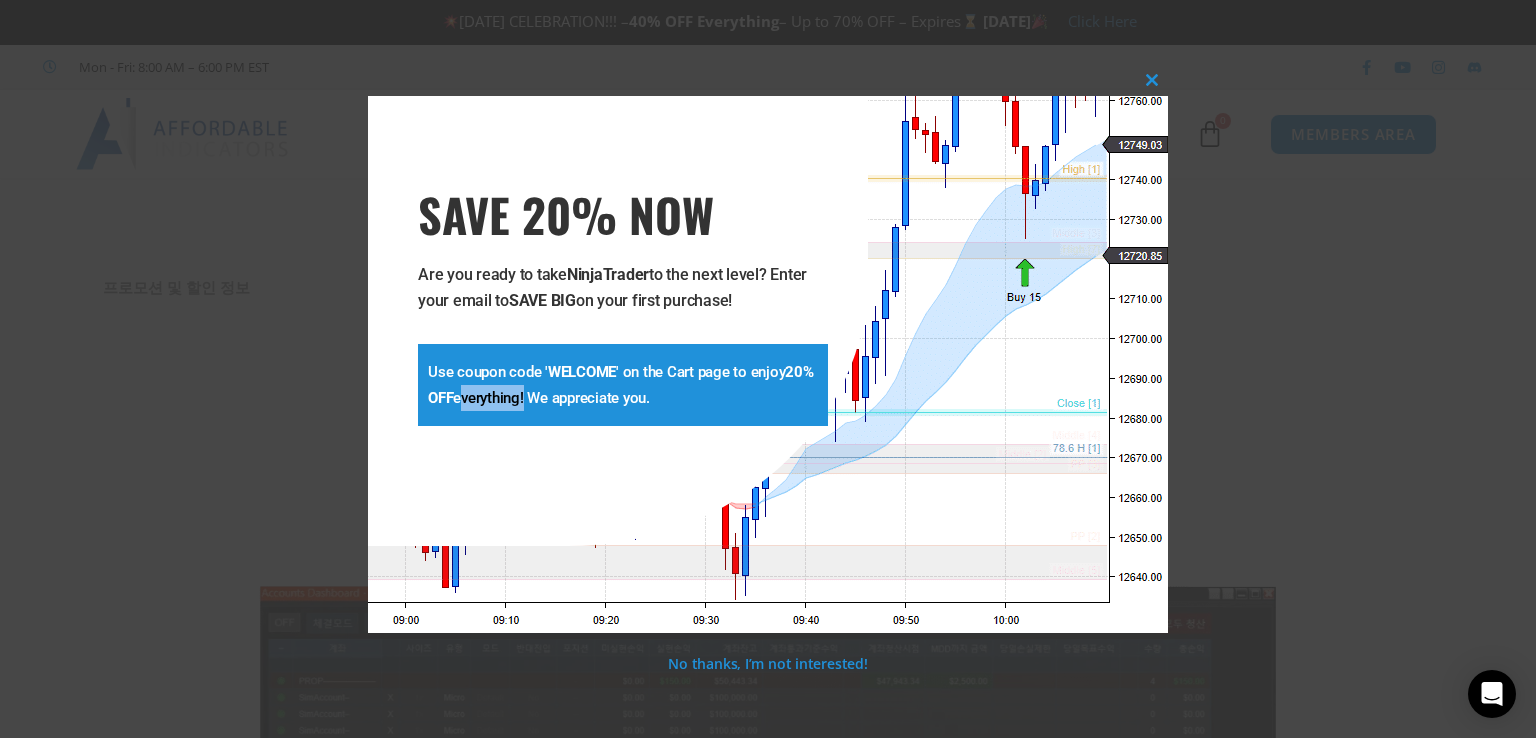 click on "Use coupon code ' WELCOME ' on the Cart page to enjoy  20% OFF  everything! We appreciate you." at bounding box center [623, 385] 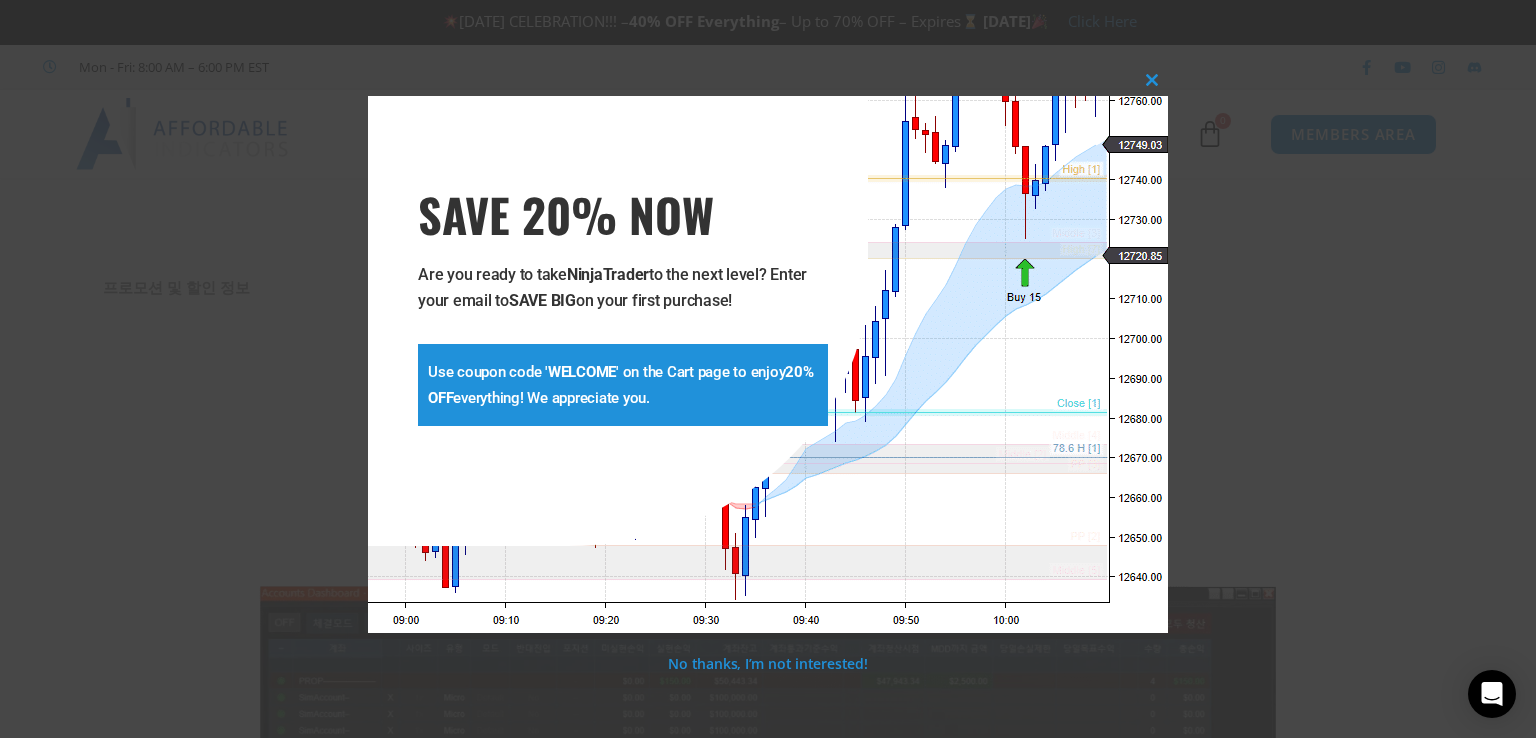 click on "Use coupon code ' WELCOME ' on the Cart page to enjoy  20% OFF  everything! We appreciate you." at bounding box center [623, 385] 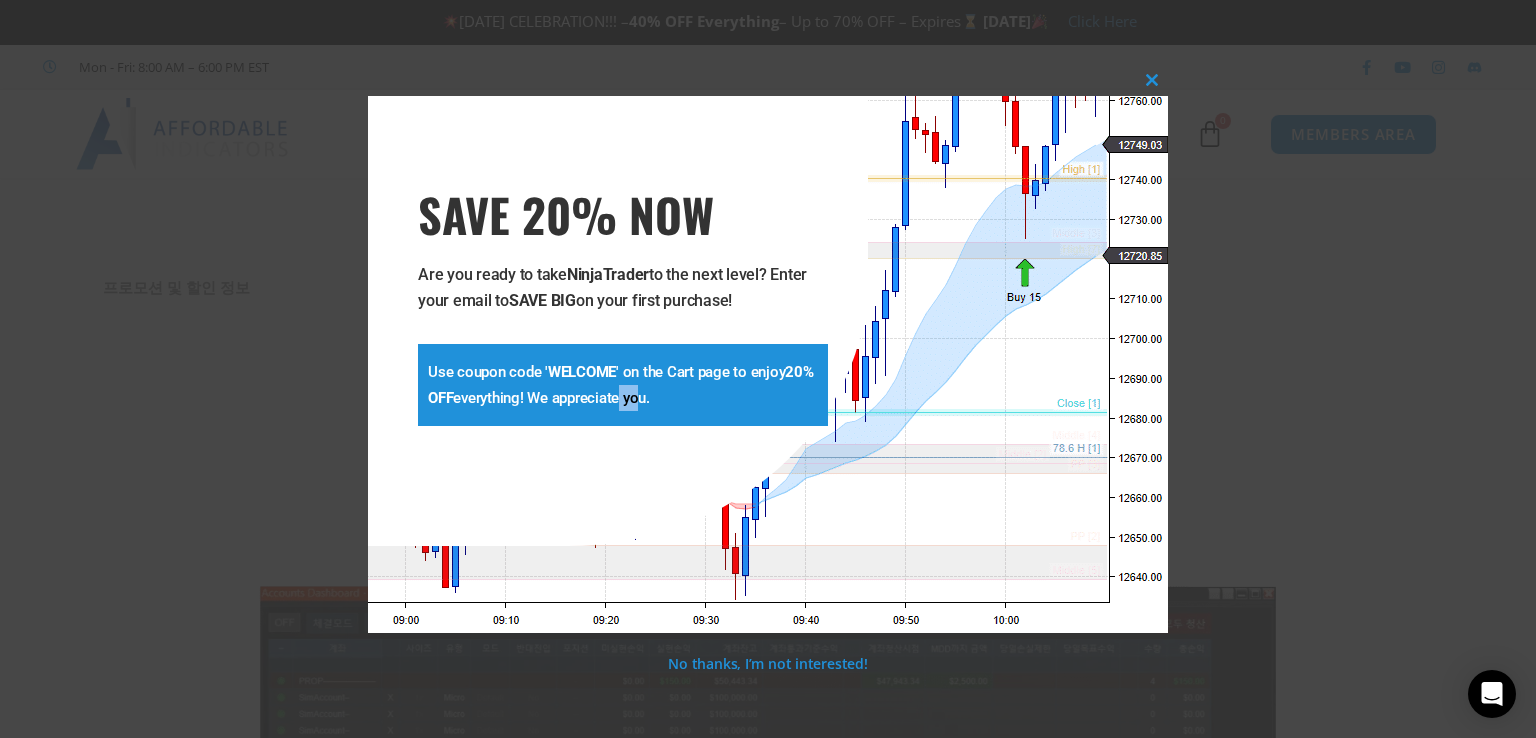 drag, startPoint x: 638, startPoint y: 571, endPoint x: 673, endPoint y: 566, distance: 35.35534 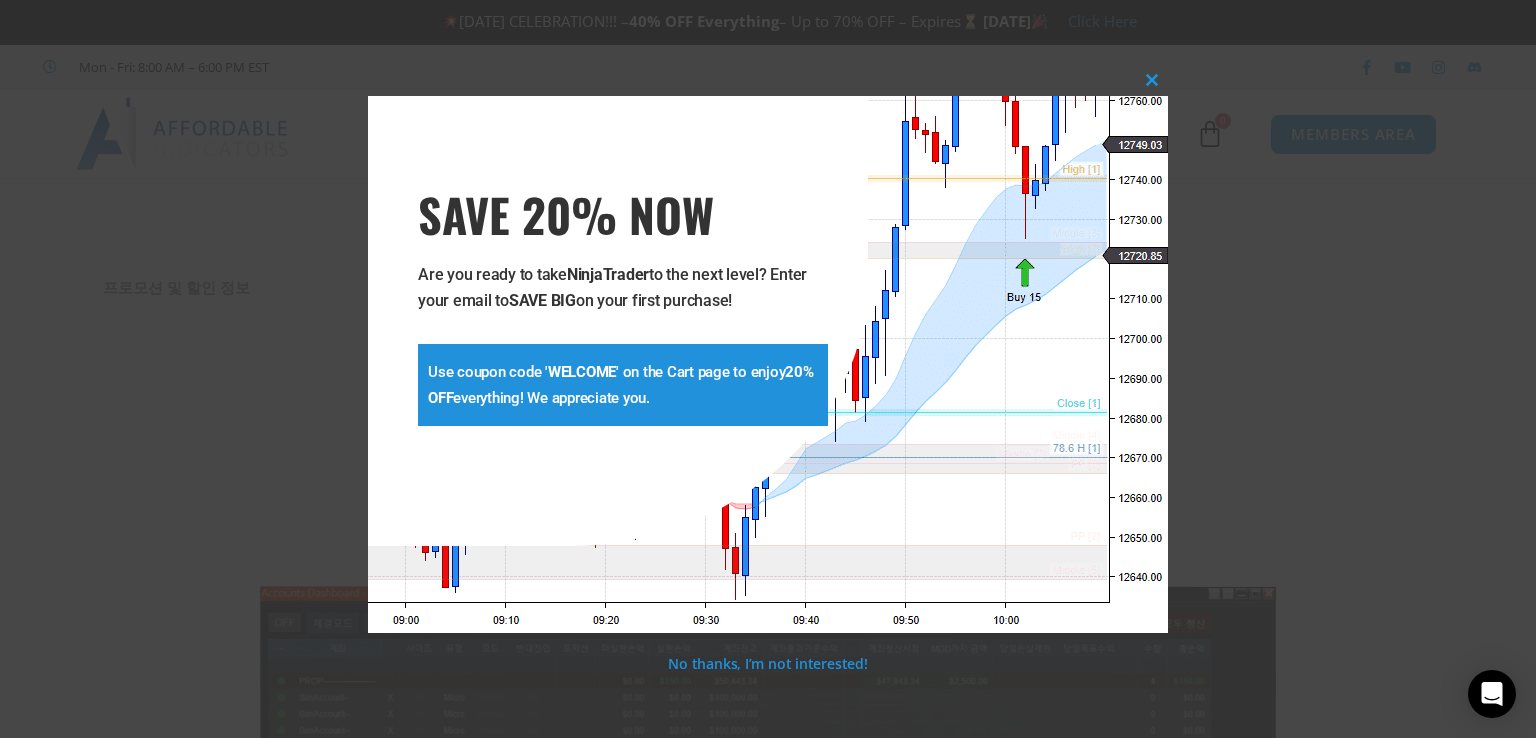 drag, startPoint x: 867, startPoint y: 537, endPoint x: 1067, endPoint y: 295, distance: 313.94904 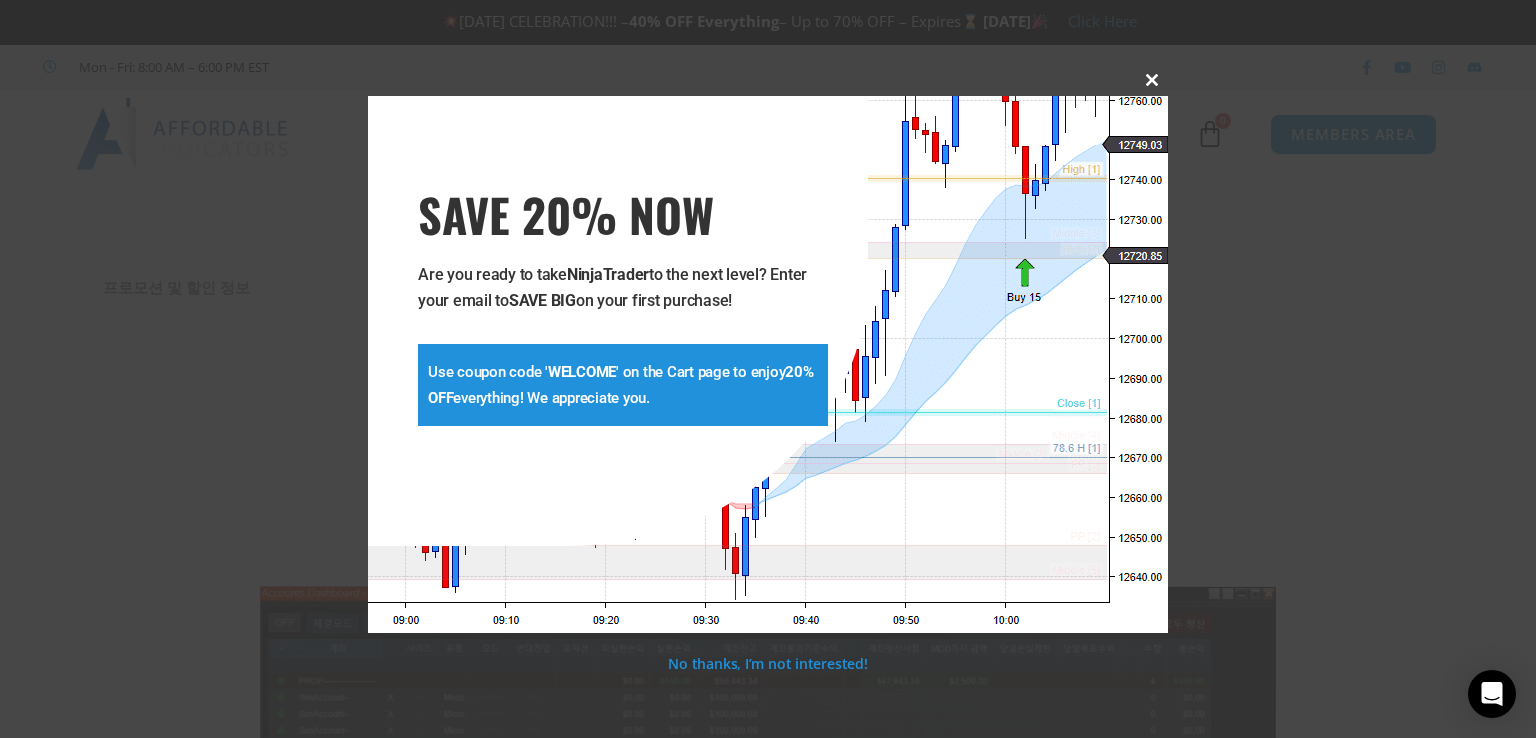 click at bounding box center (1152, 80) 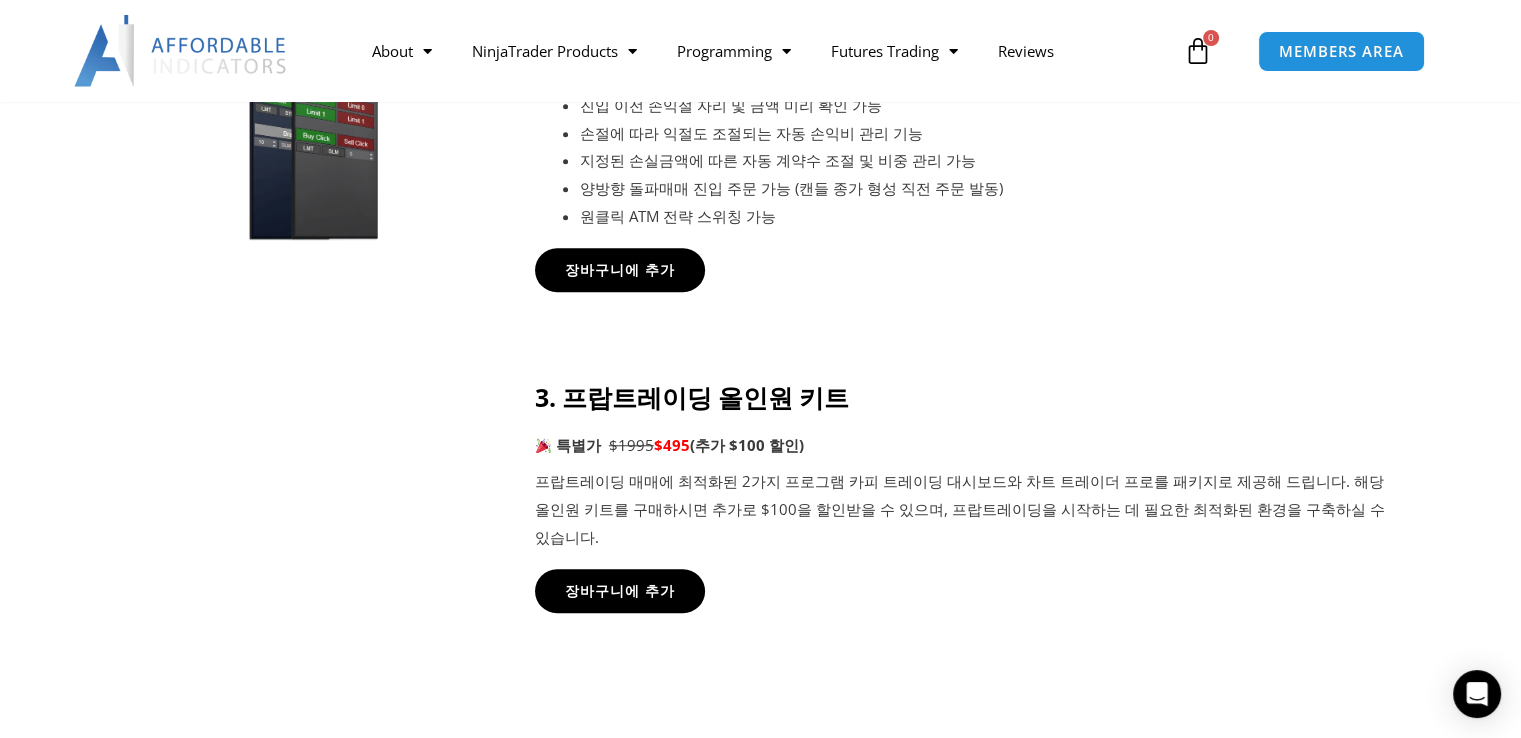 scroll, scrollTop: 1500, scrollLeft: 0, axis: vertical 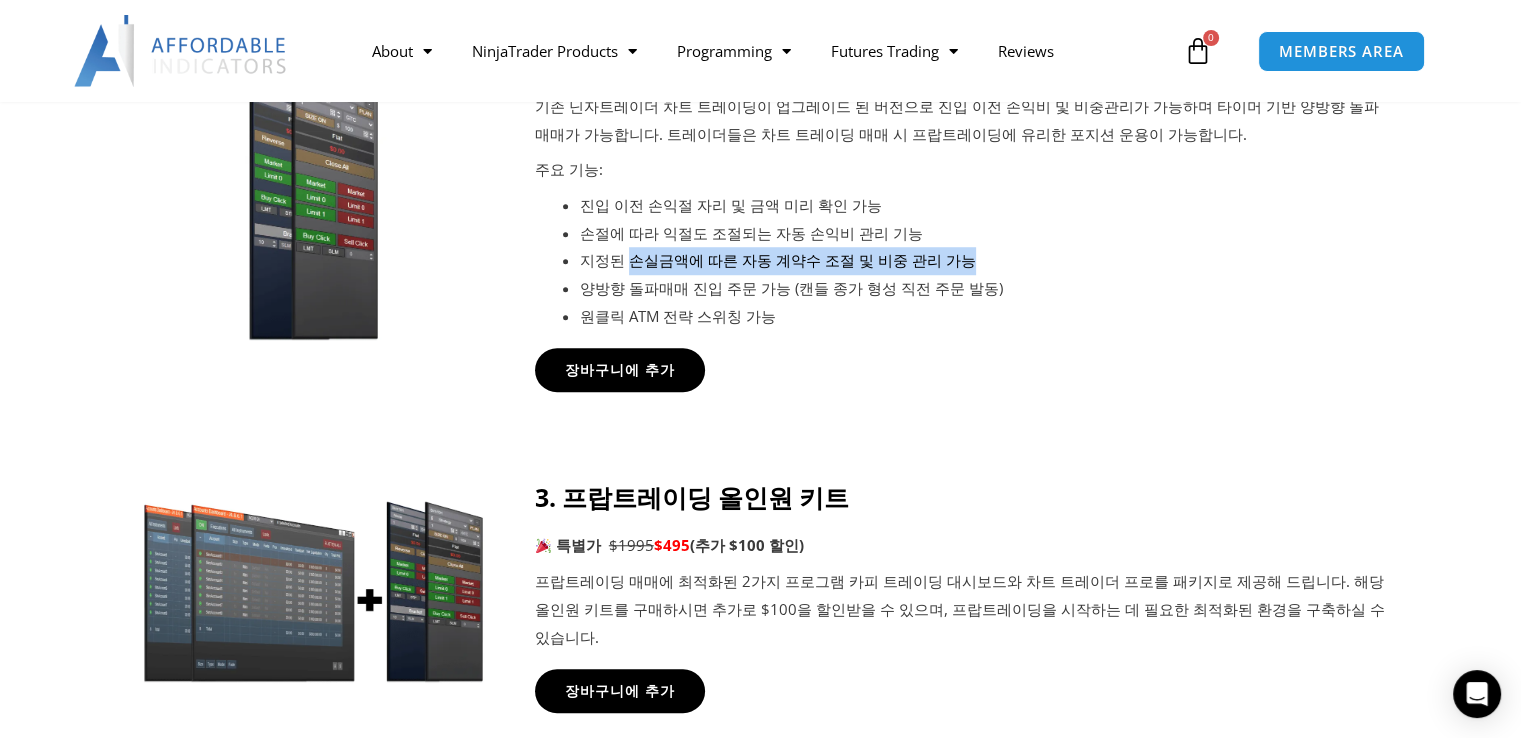 drag, startPoint x: 626, startPoint y: 259, endPoint x: 972, endPoint y: 256, distance: 346.013 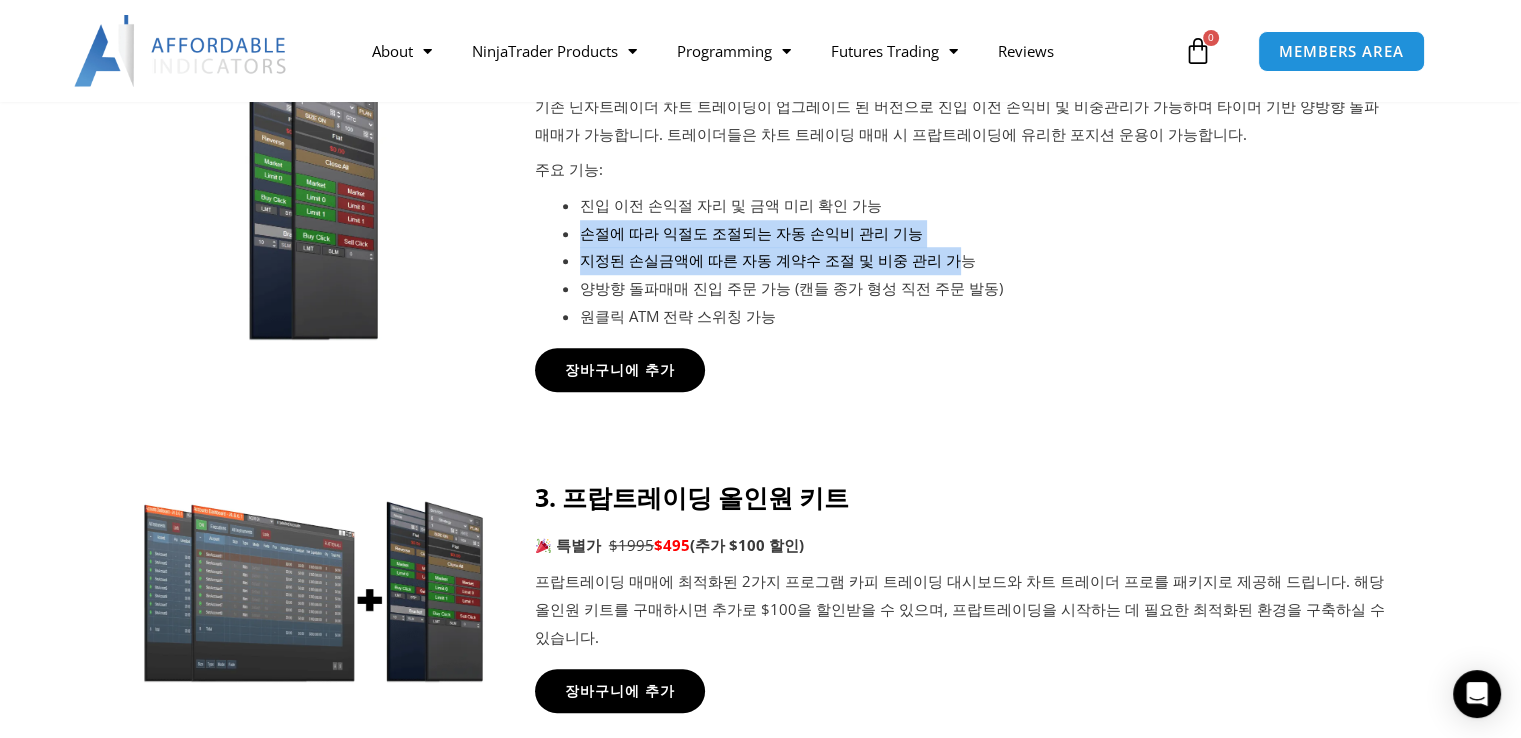 drag, startPoint x: 576, startPoint y: 233, endPoint x: 927, endPoint y: 245, distance: 351.20508 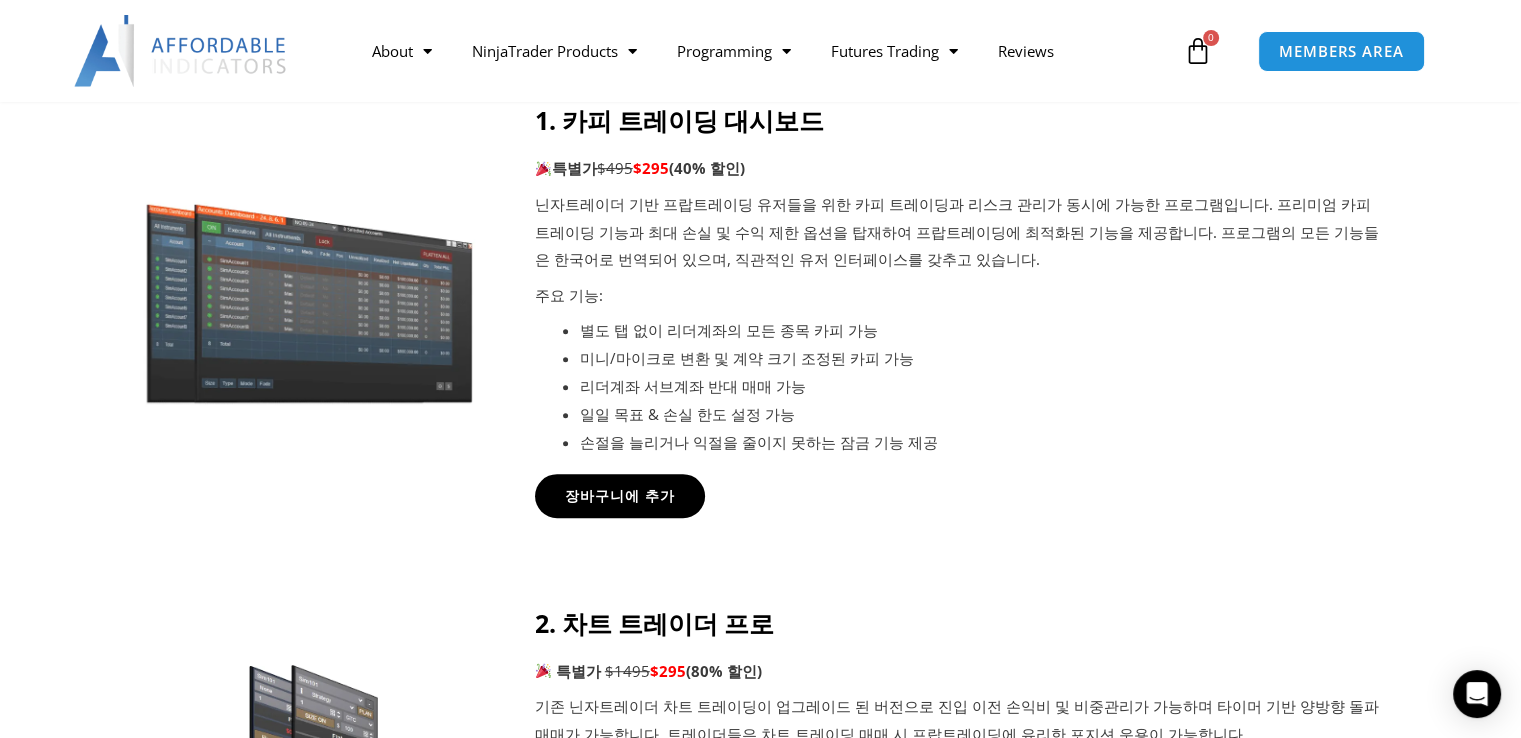 scroll, scrollTop: 900, scrollLeft: 0, axis: vertical 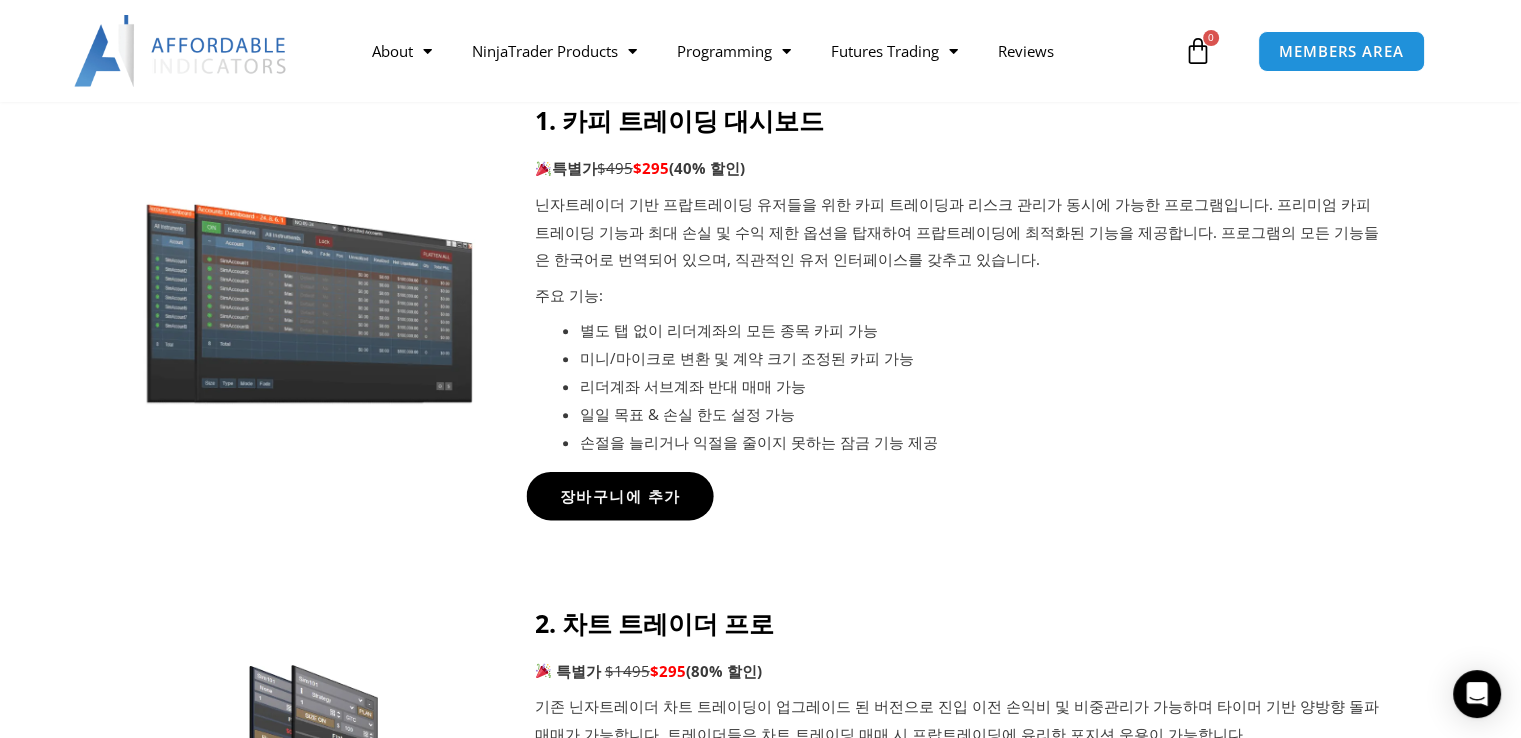 click on "장바구니에 추가" at bounding box center (619, 496) 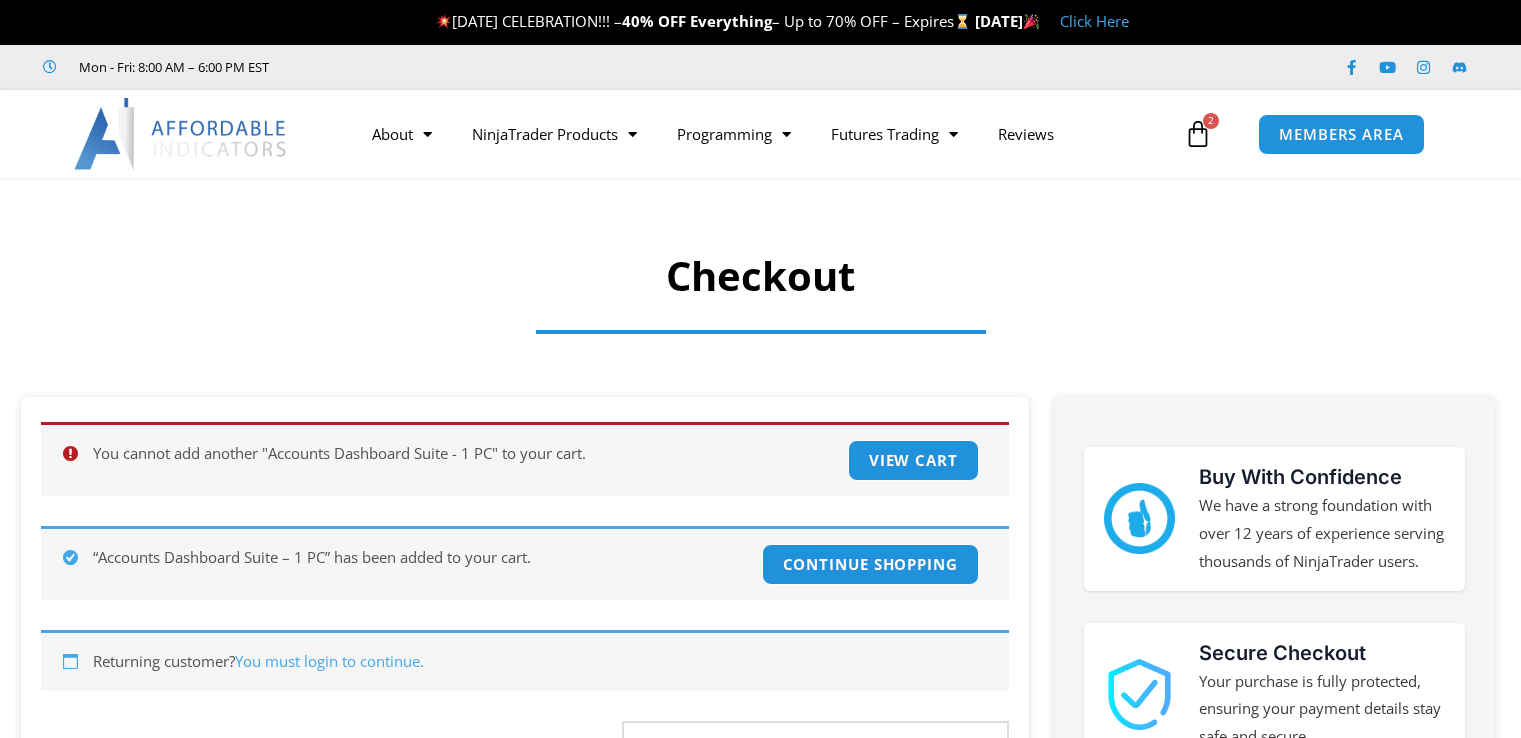 select on "**" 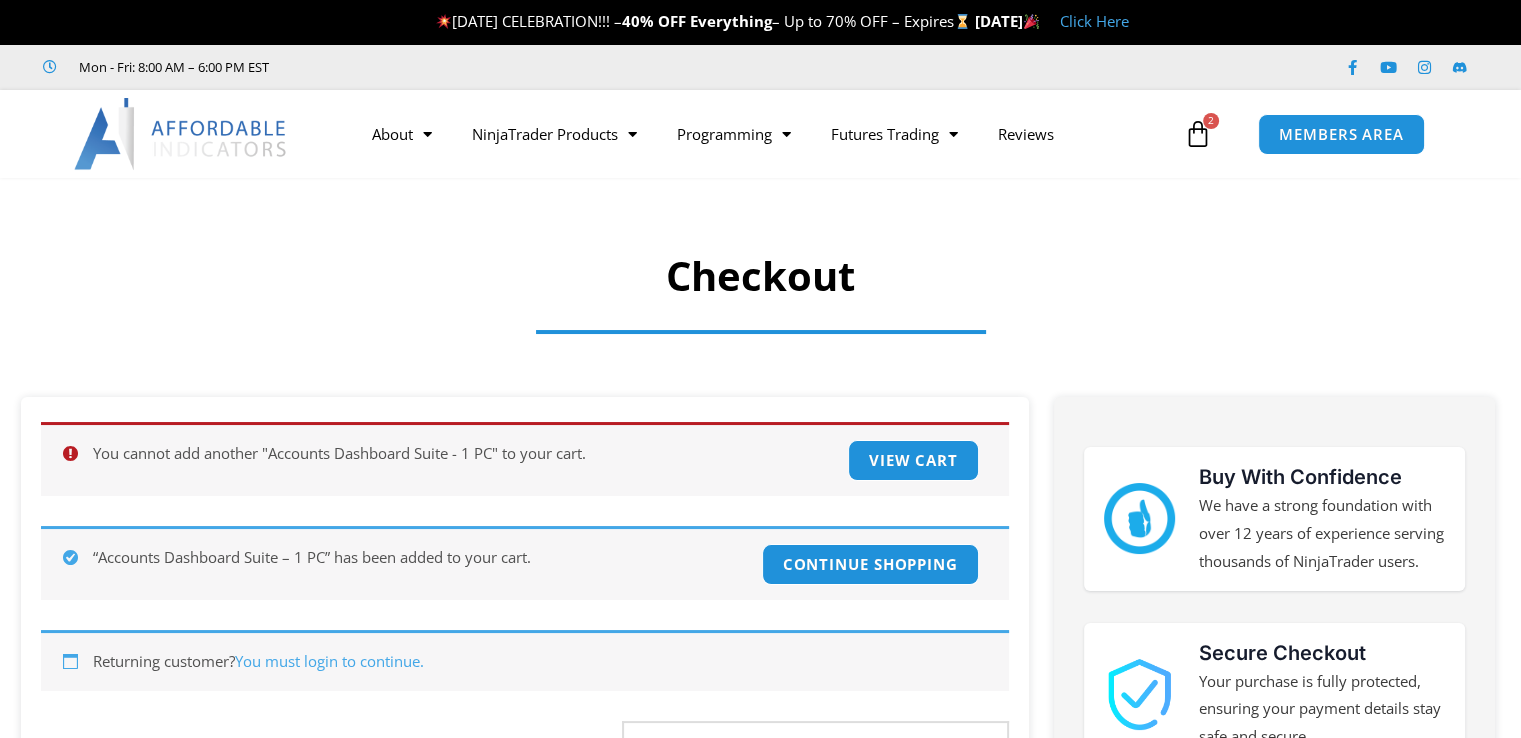 scroll, scrollTop: 0, scrollLeft: 0, axis: both 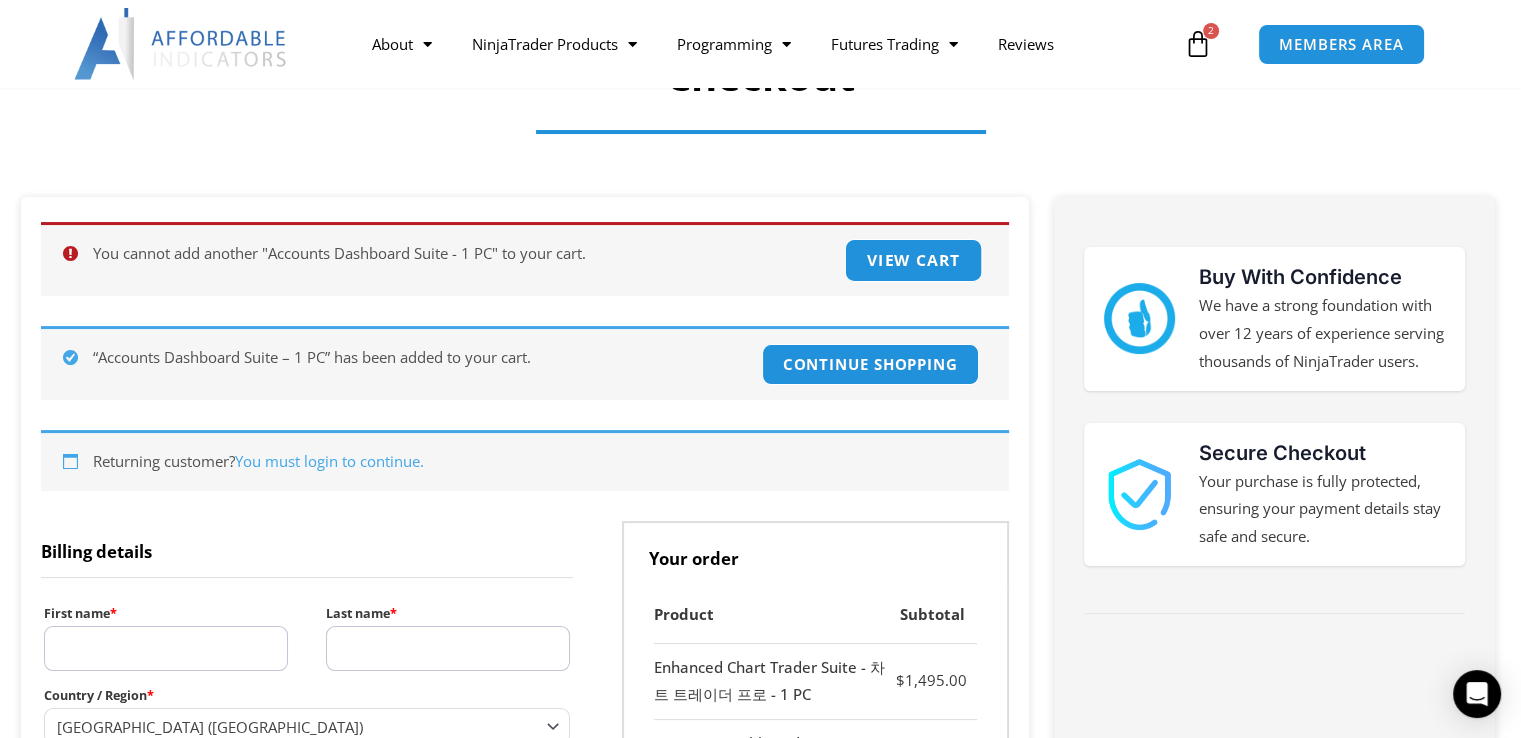 click on "View cart" at bounding box center (913, 260) 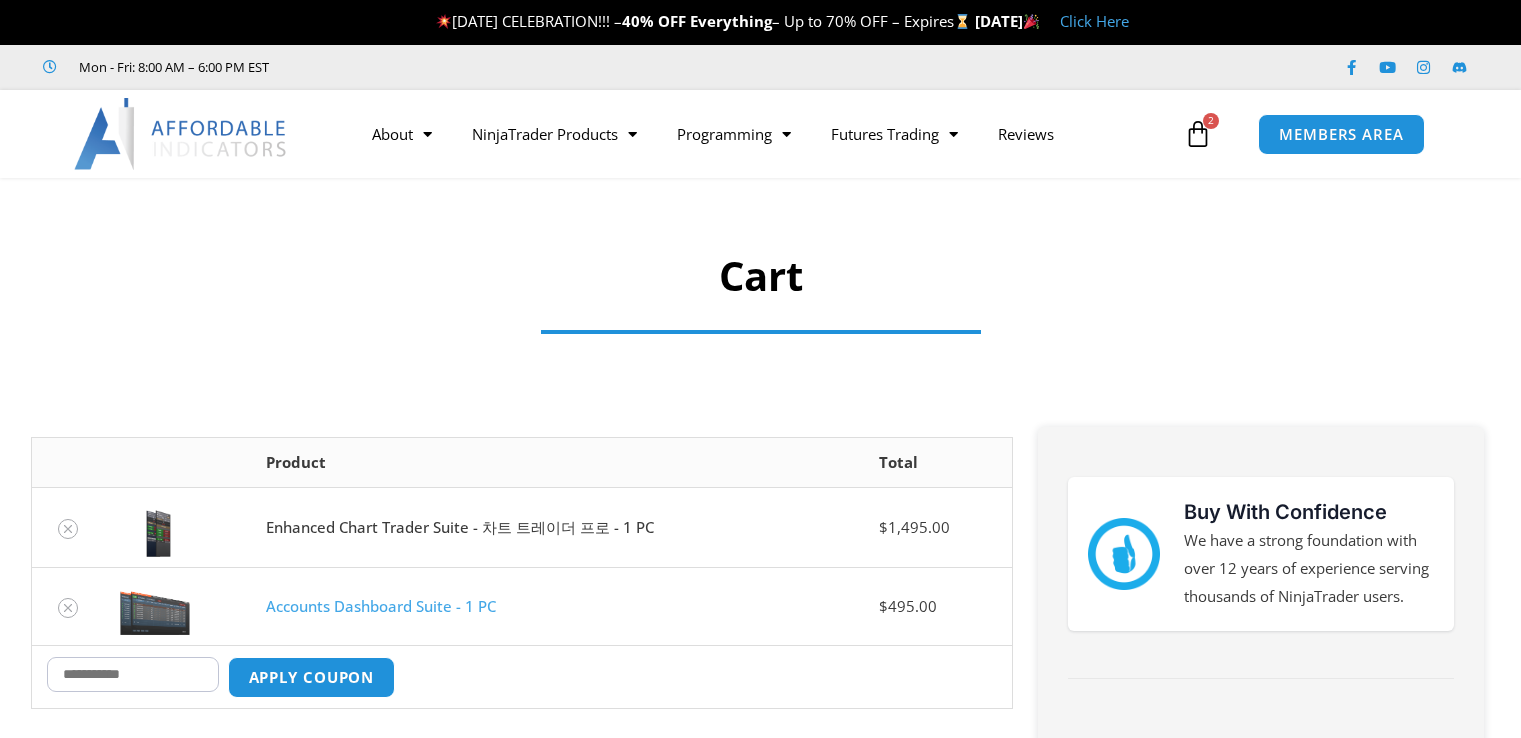 scroll, scrollTop: 0, scrollLeft: 0, axis: both 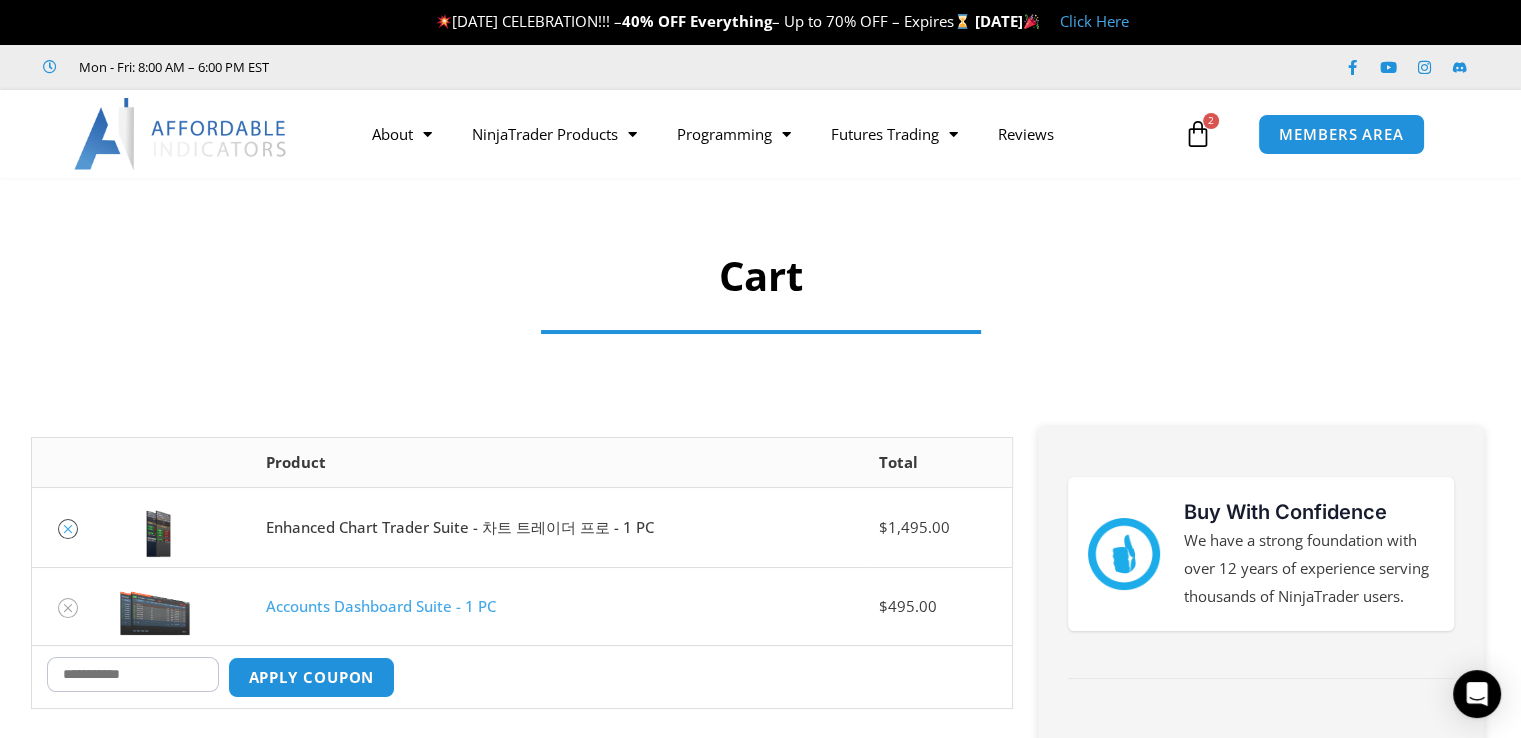 click 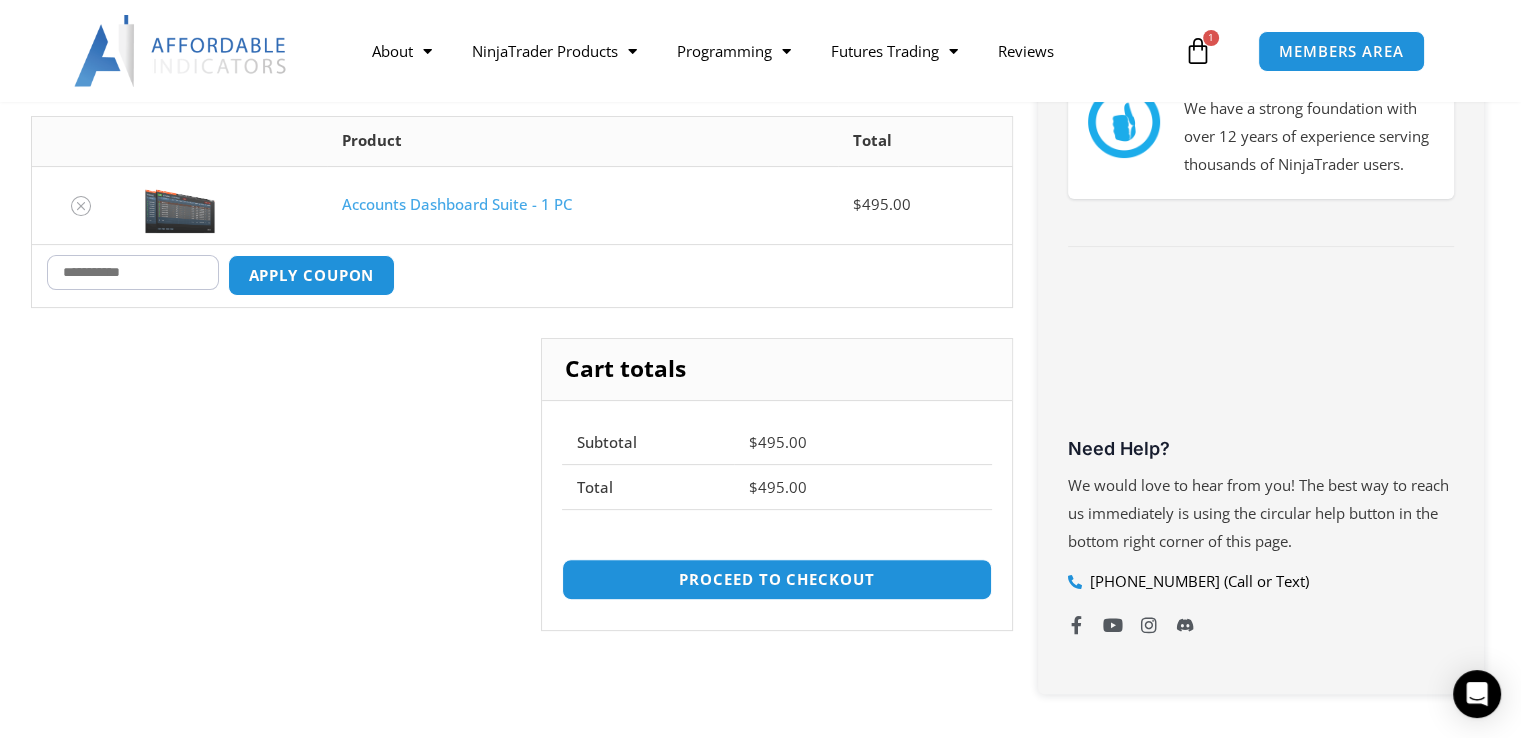 scroll, scrollTop: 256, scrollLeft: 0, axis: vertical 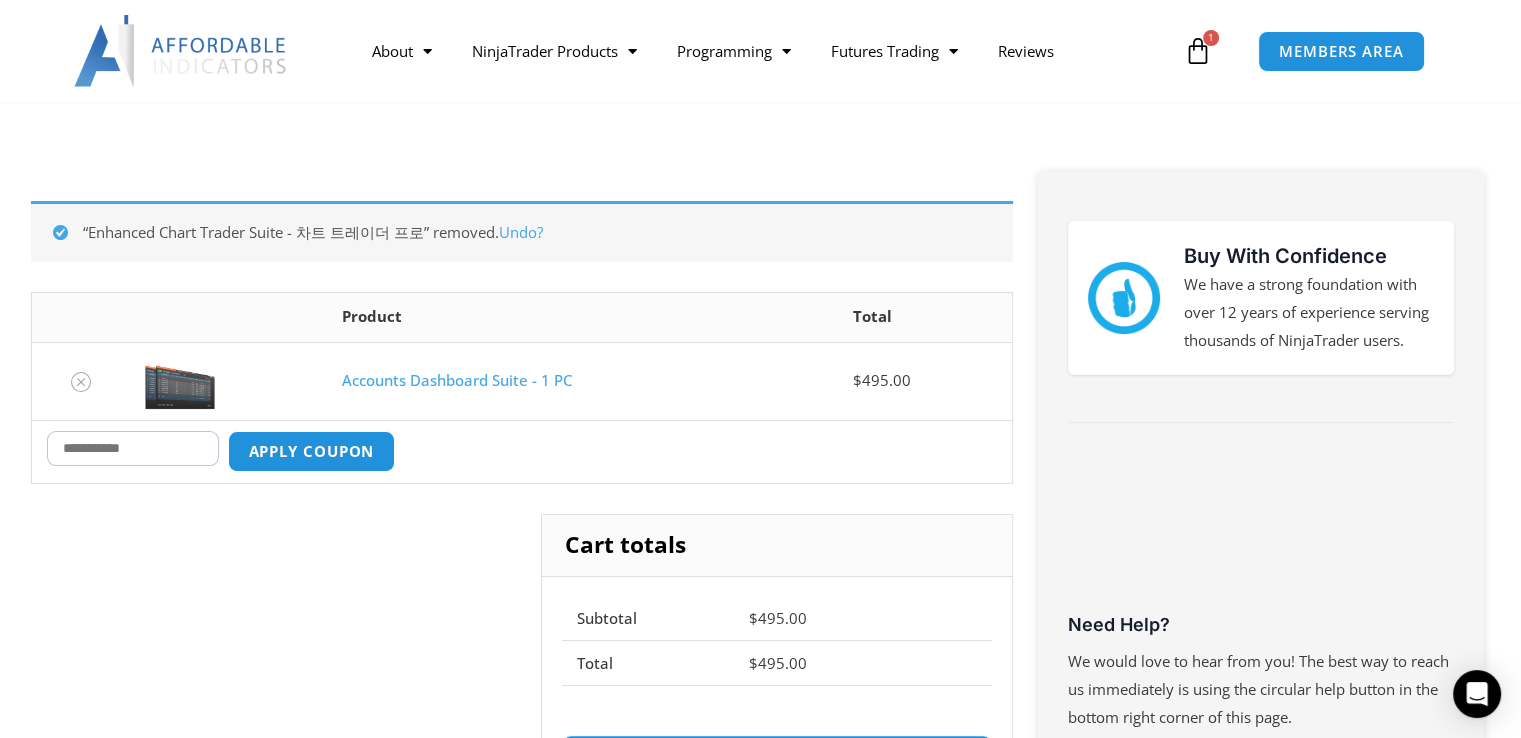 click on "Coupon:" at bounding box center [133, 448] 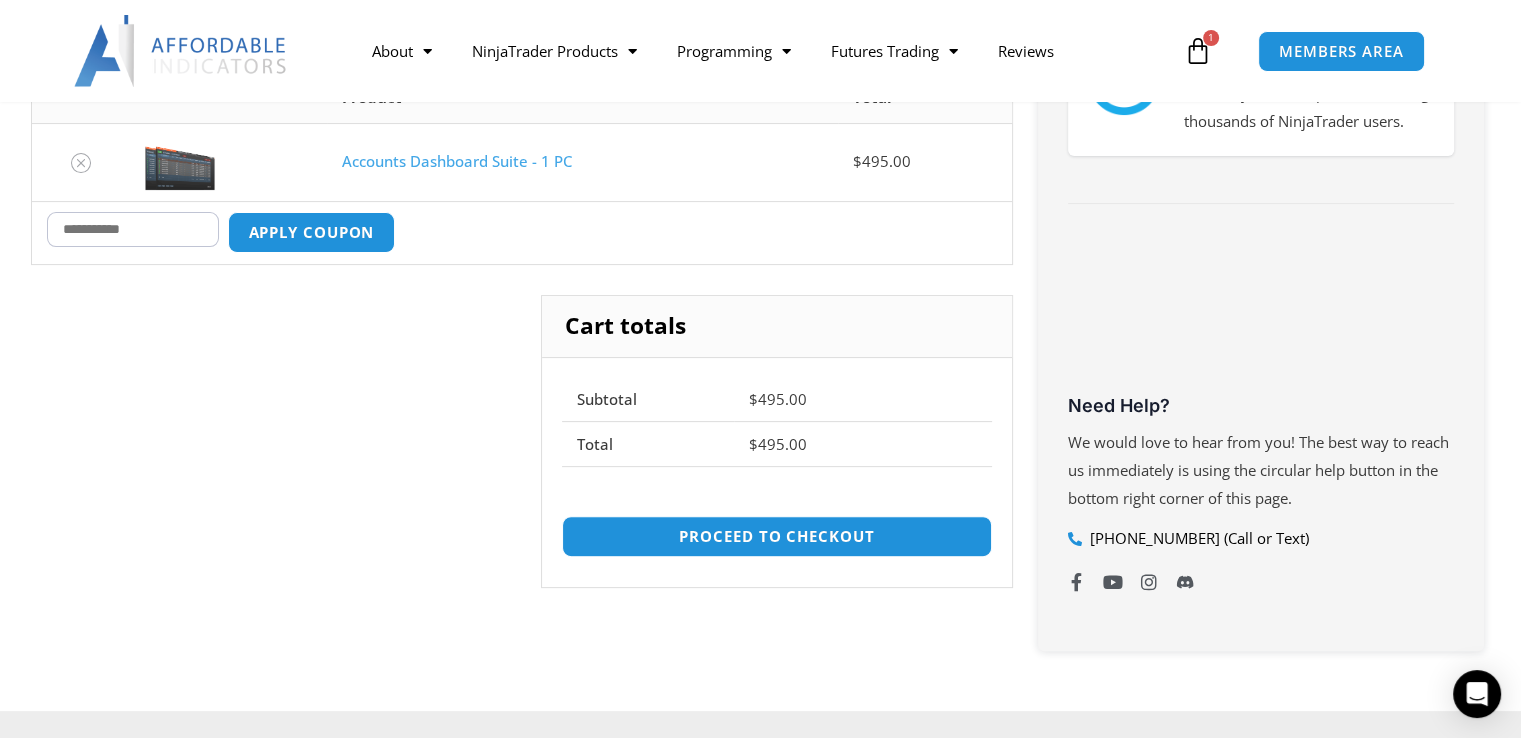 scroll, scrollTop: 356, scrollLeft: 0, axis: vertical 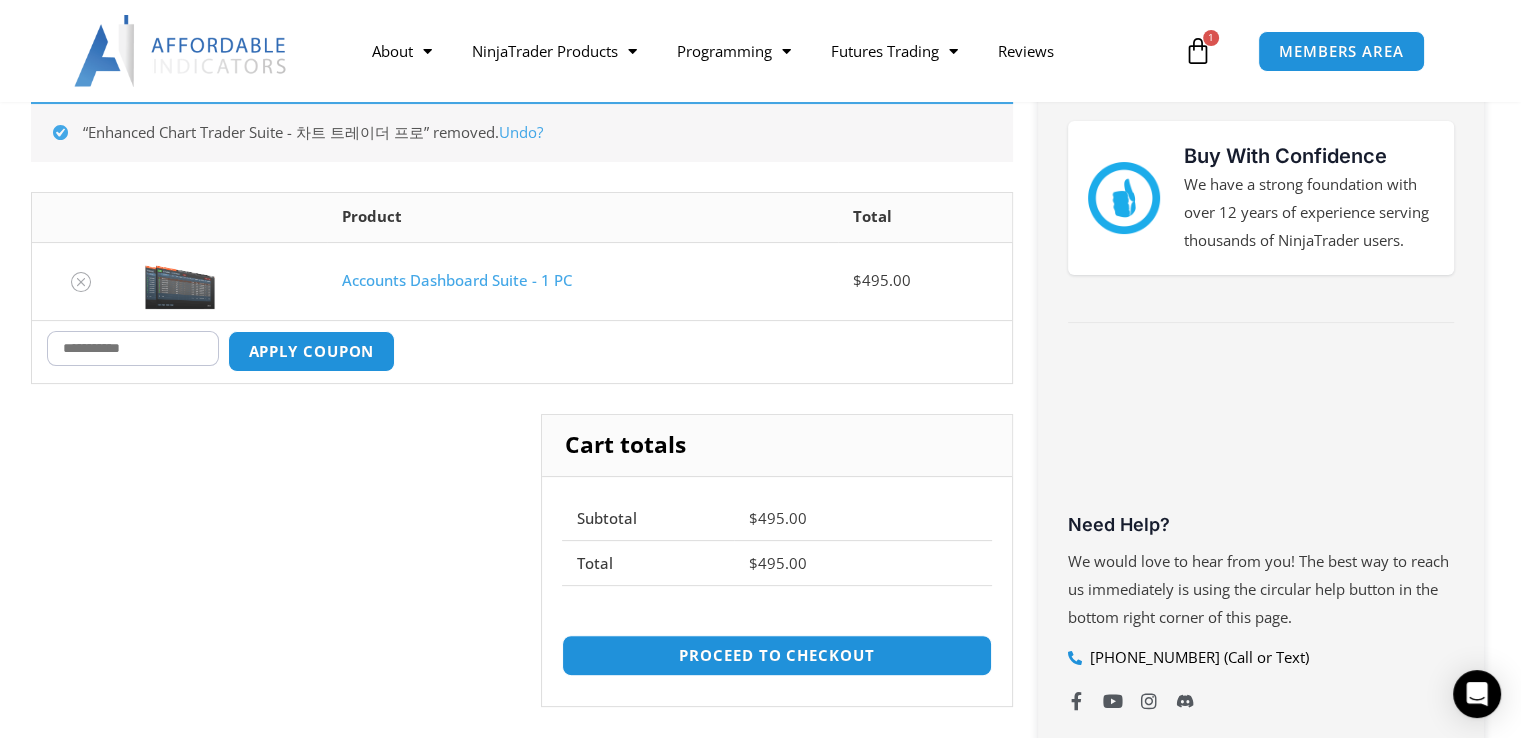 type on "*" 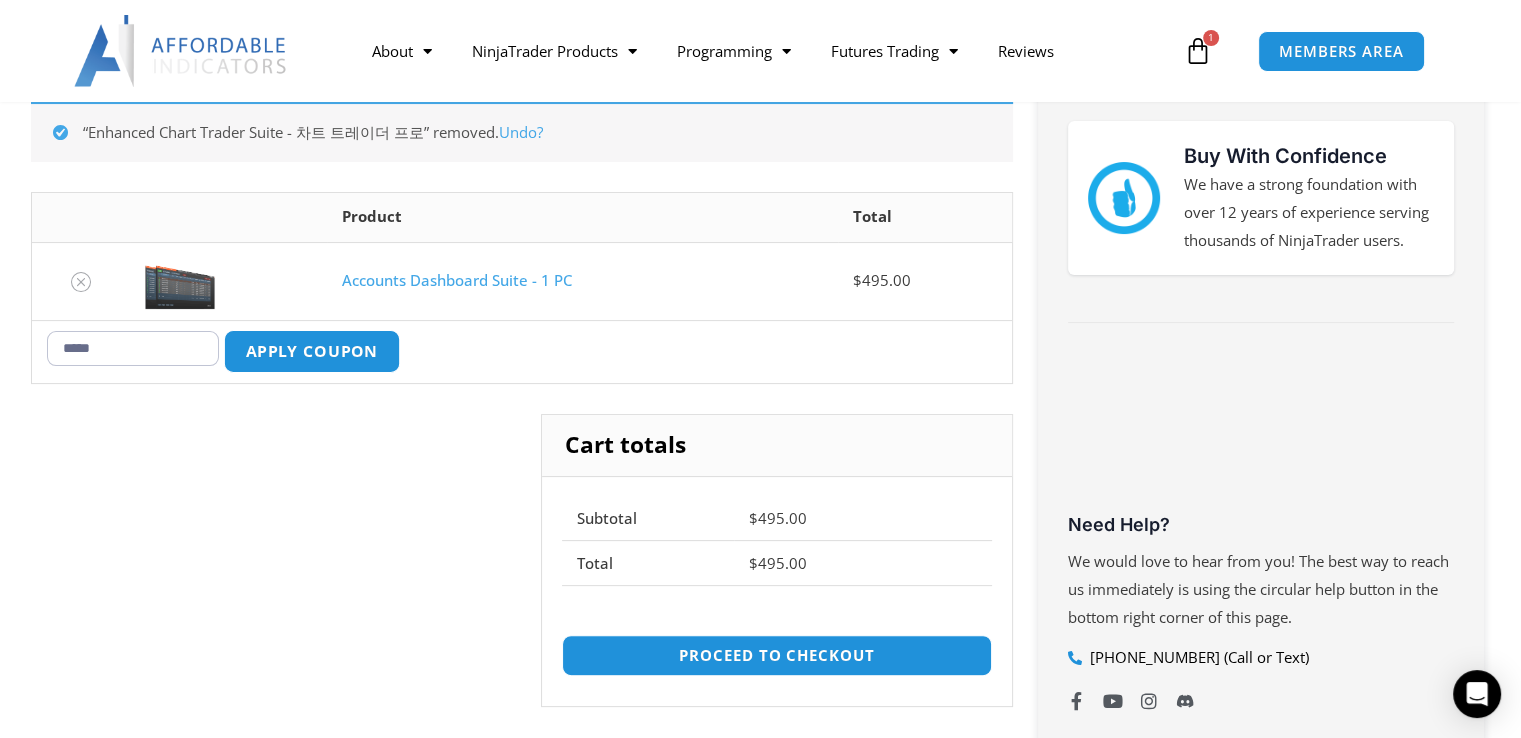 type on "*****" 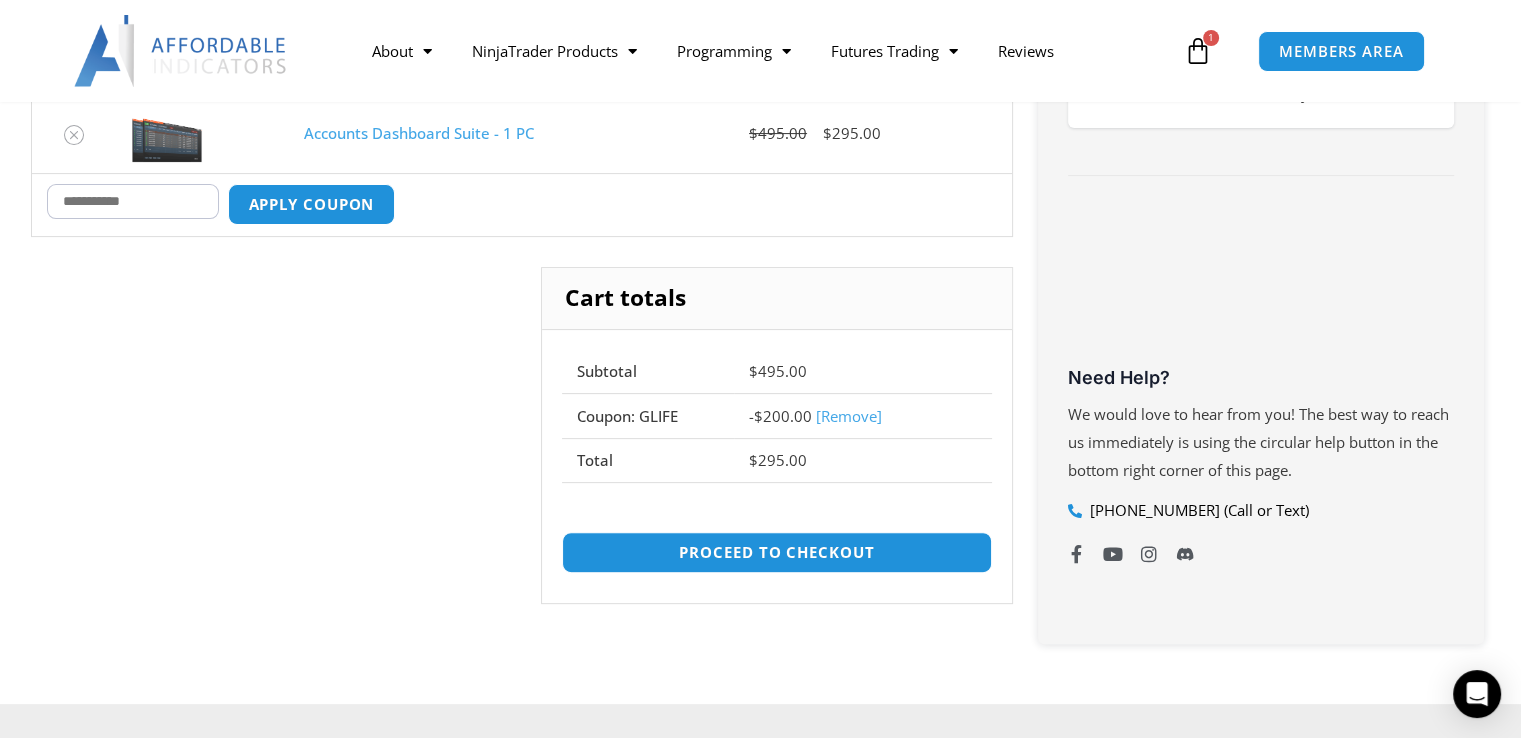 scroll, scrollTop: 556, scrollLeft: 0, axis: vertical 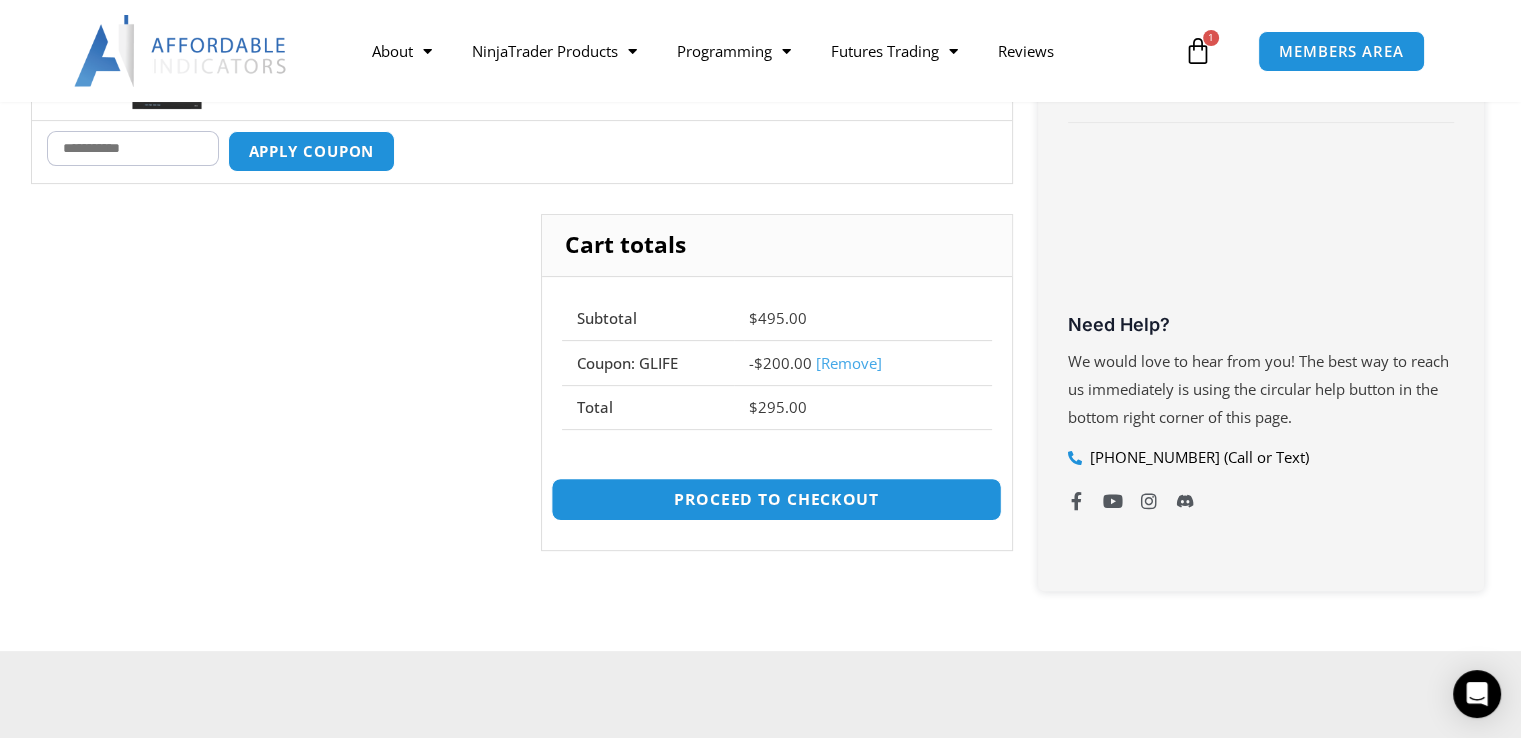 click on "Proceed to checkout" at bounding box center [776, 499] 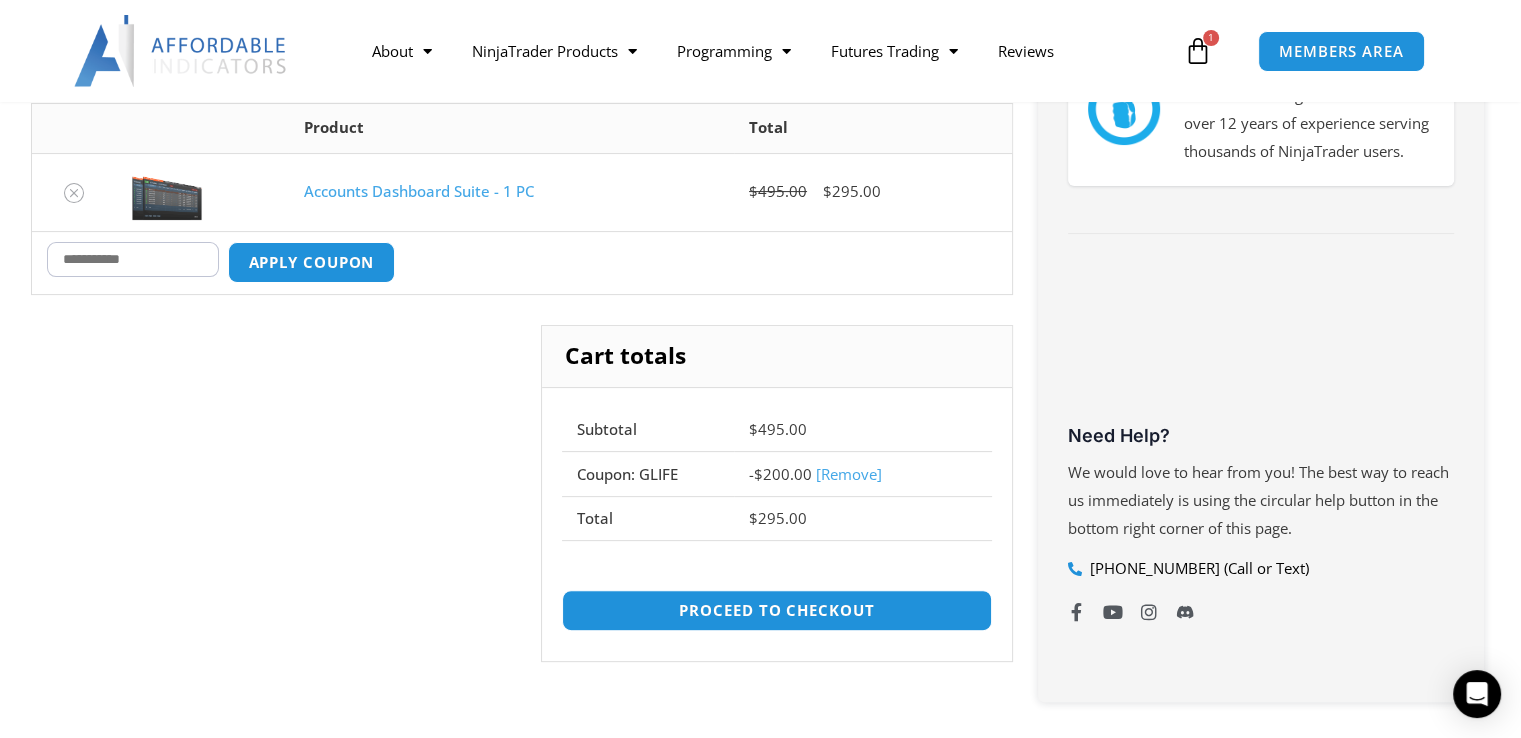 scroll, scrollTop: 256, scrollLeft: 0, axis: vertical 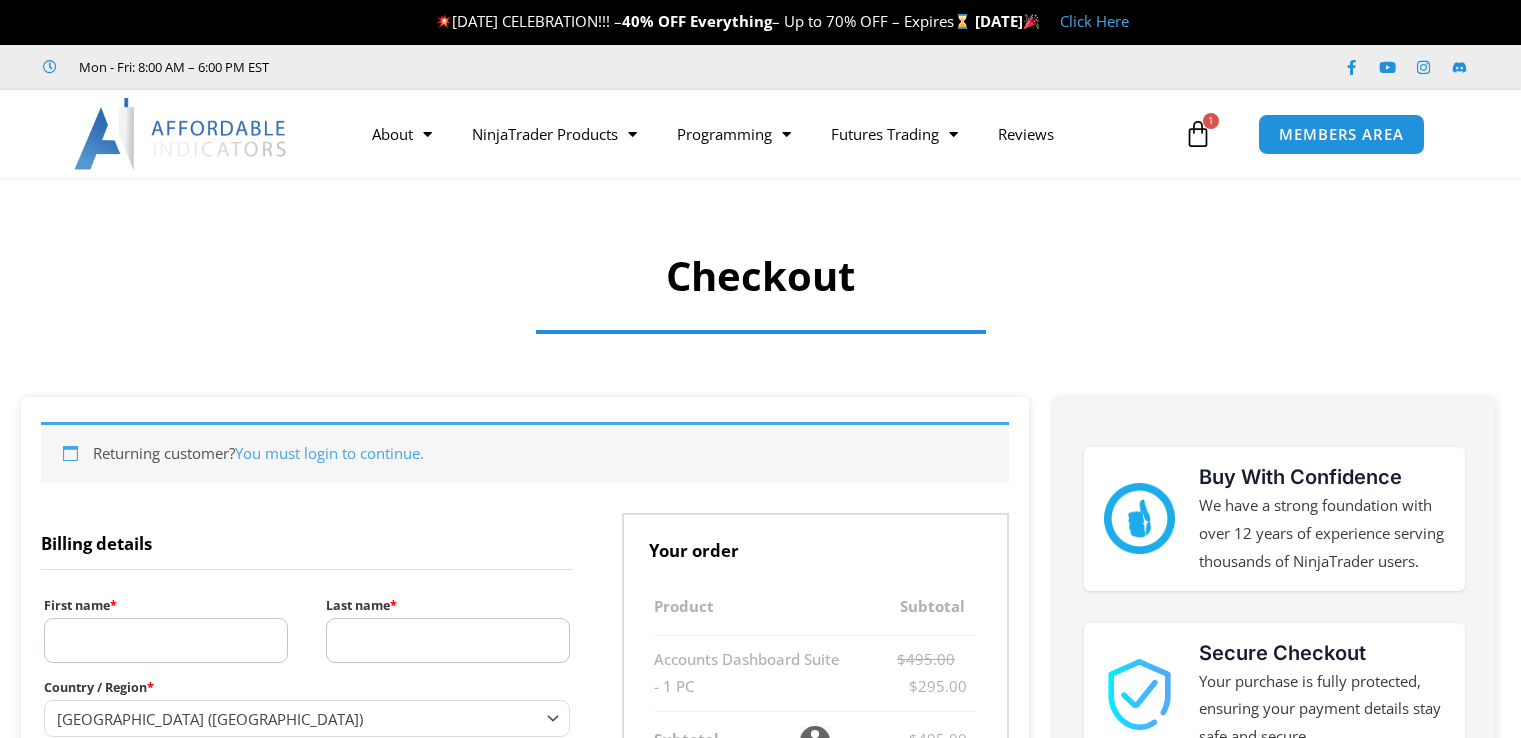 select on "**" 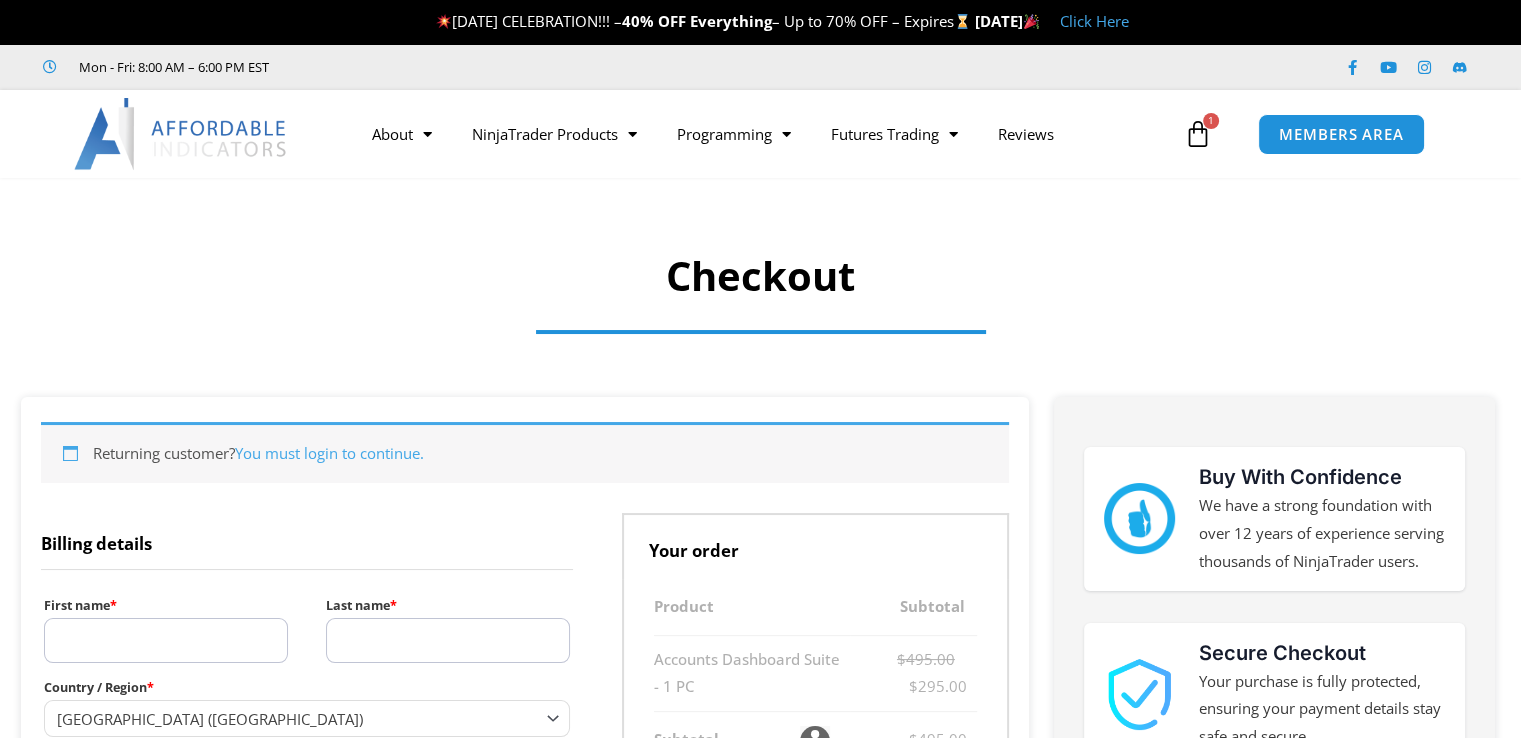 scroll, scrollTop: 0, scrollLeft: 0, axis: both 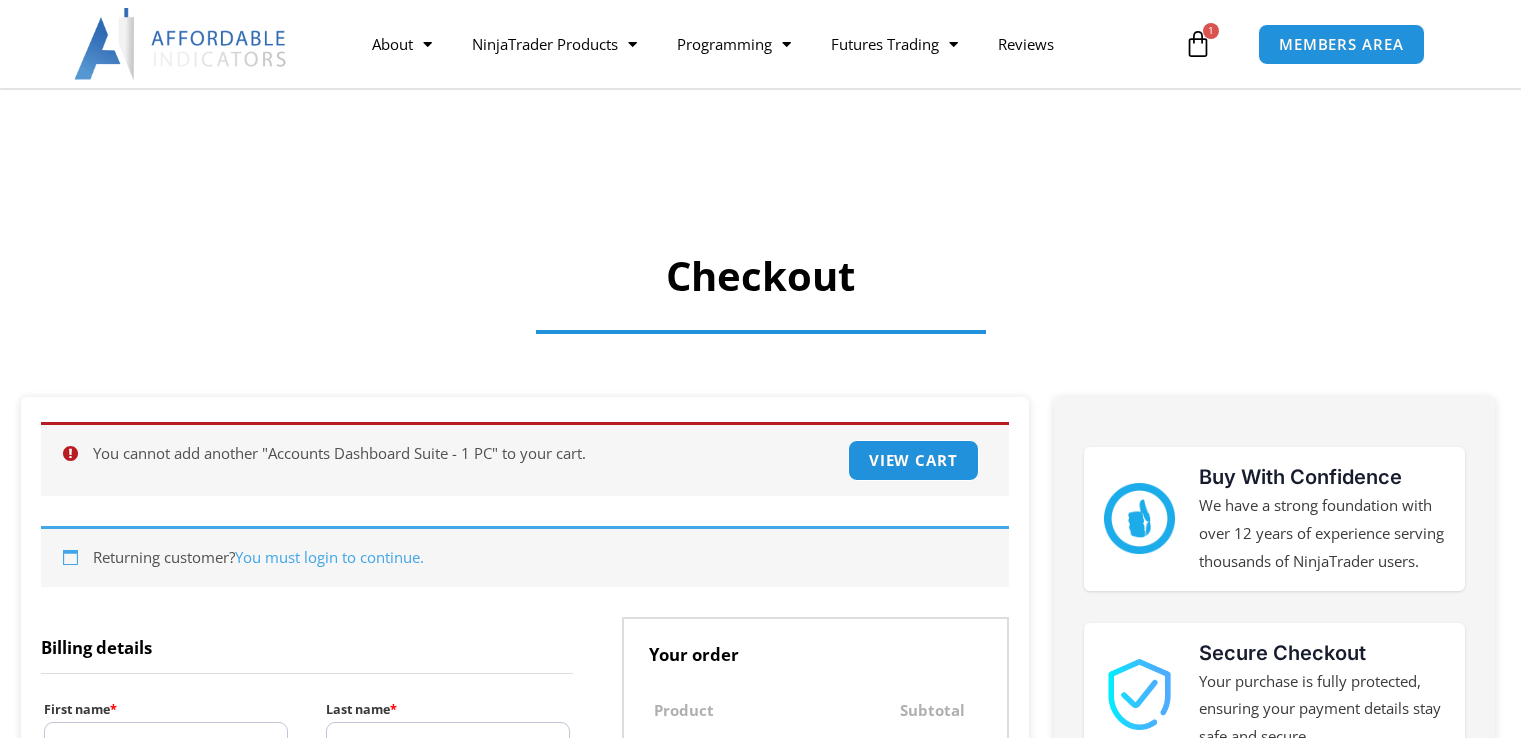 select on "**" 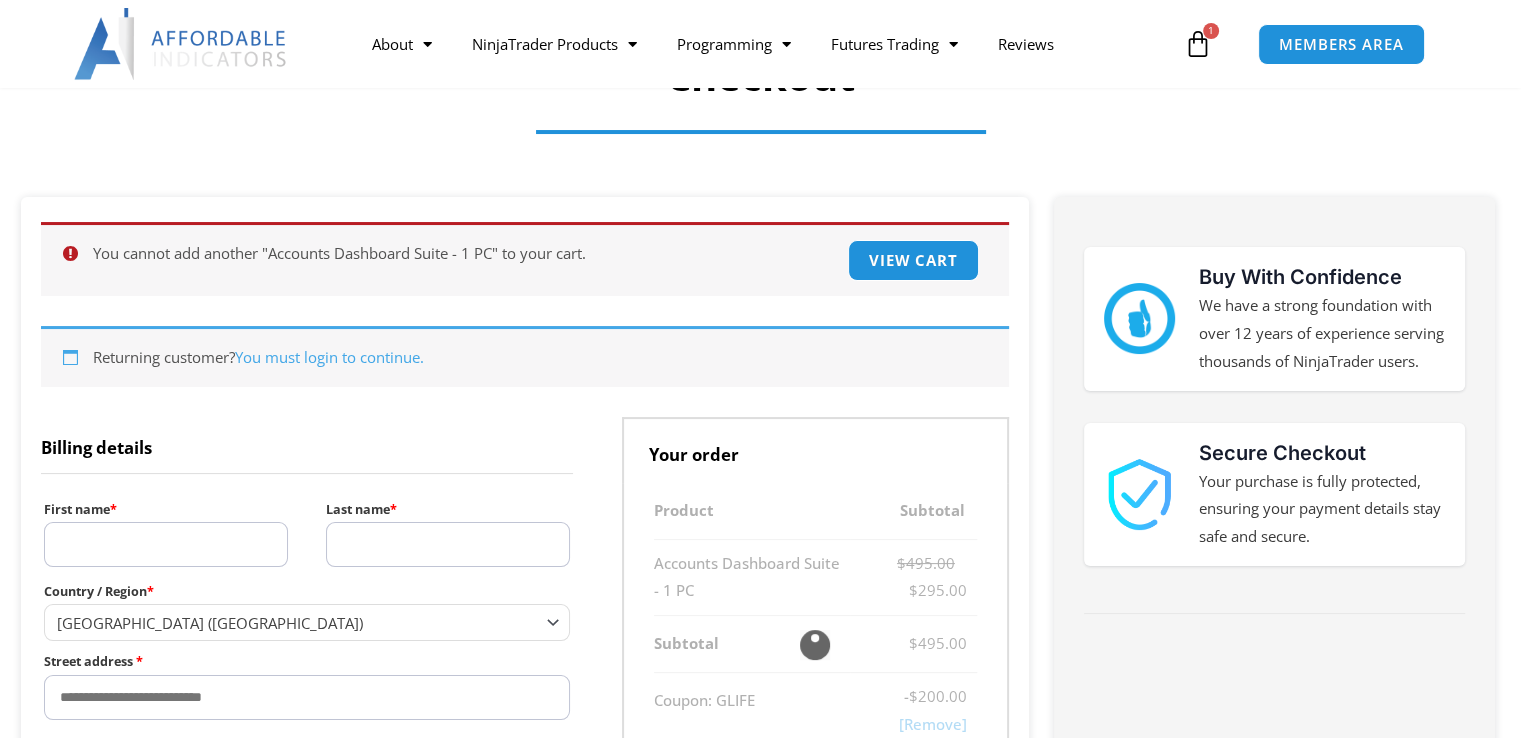 scroll, scrollTop: 0, scrollLeft: 0, axis: both 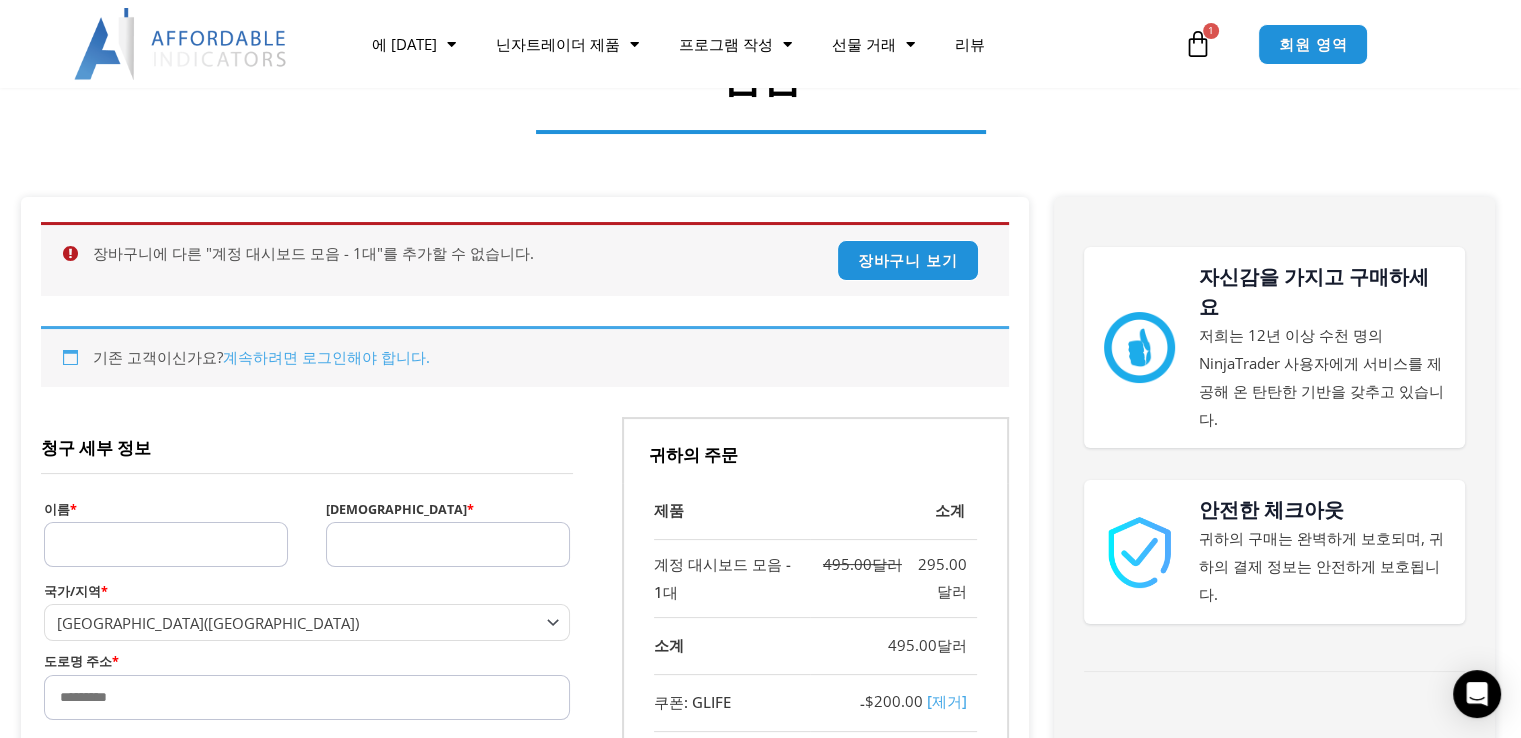 click on "**********" at bounding box center [525, 875] 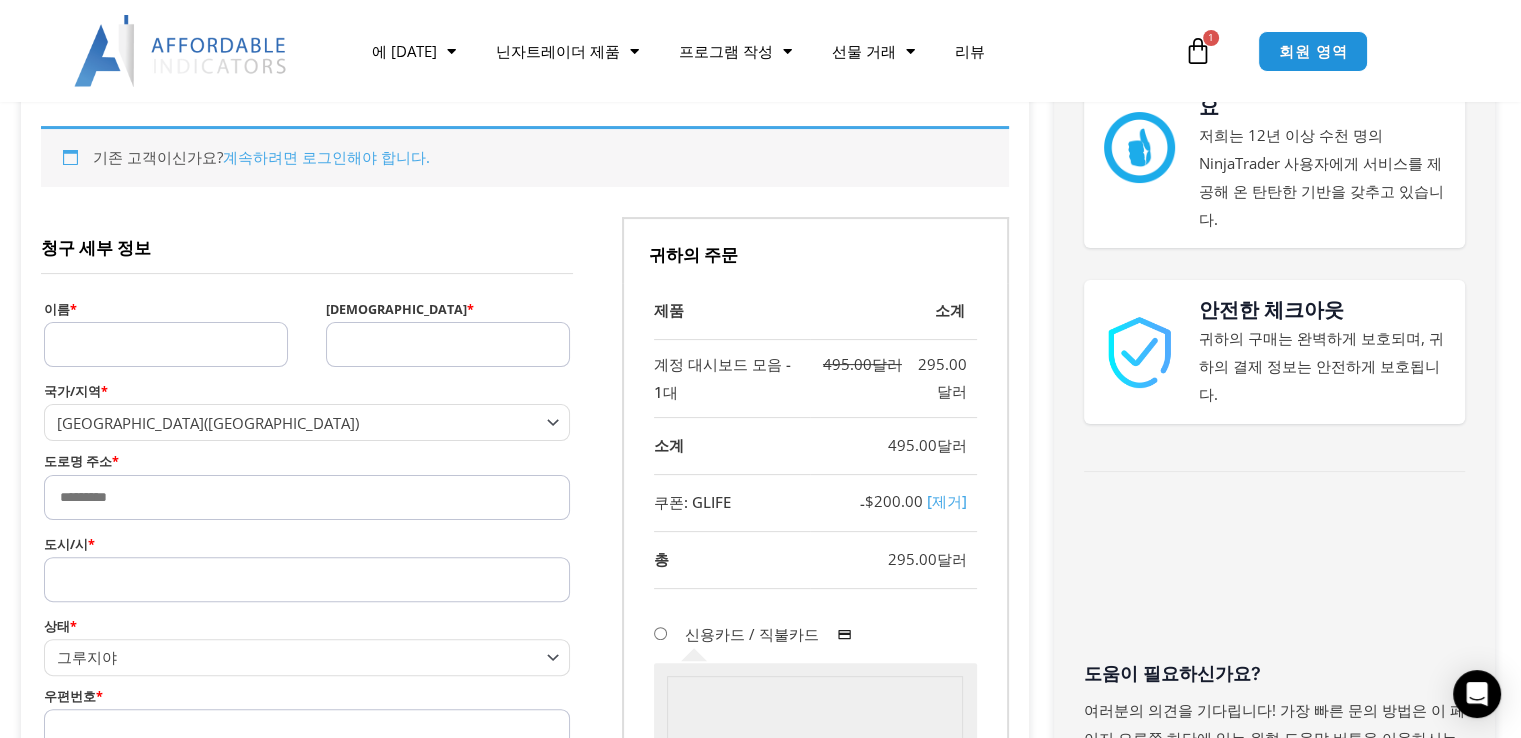 scroll, scrollTop: 500, scrollLeft: 0, axis: vertical 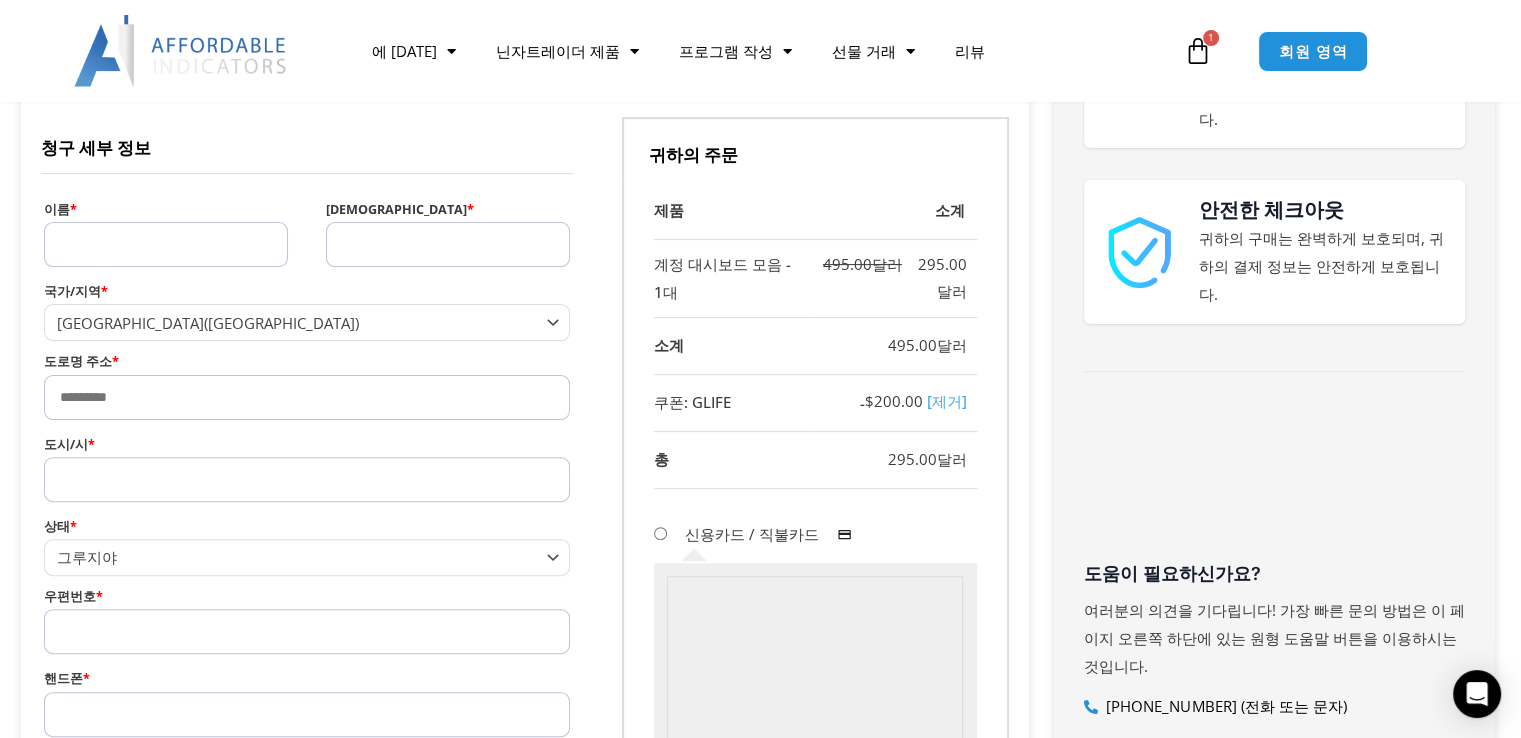 click on "이름   *" at bounding box center (166, 244) 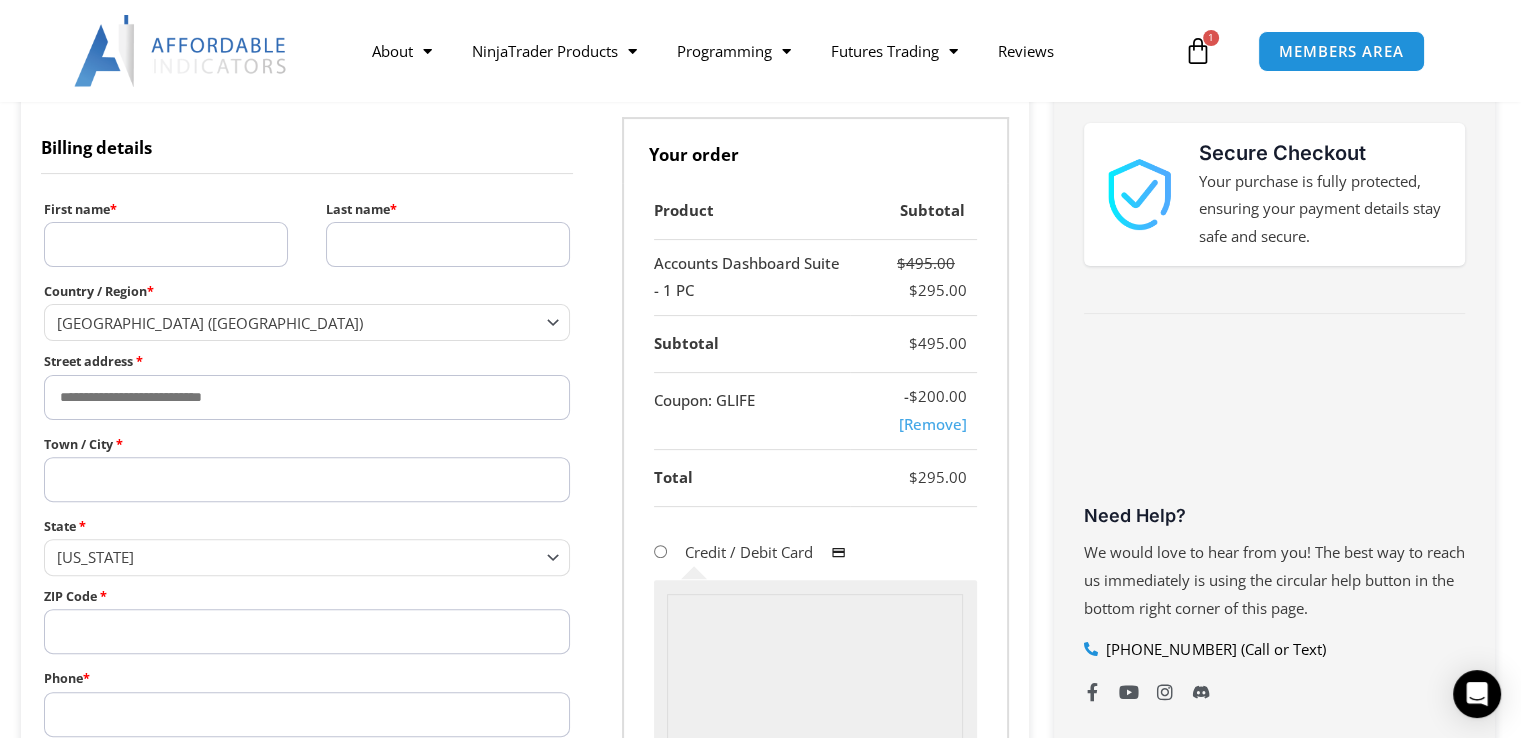 click on "First name  *" at bounding box center (166, 244) 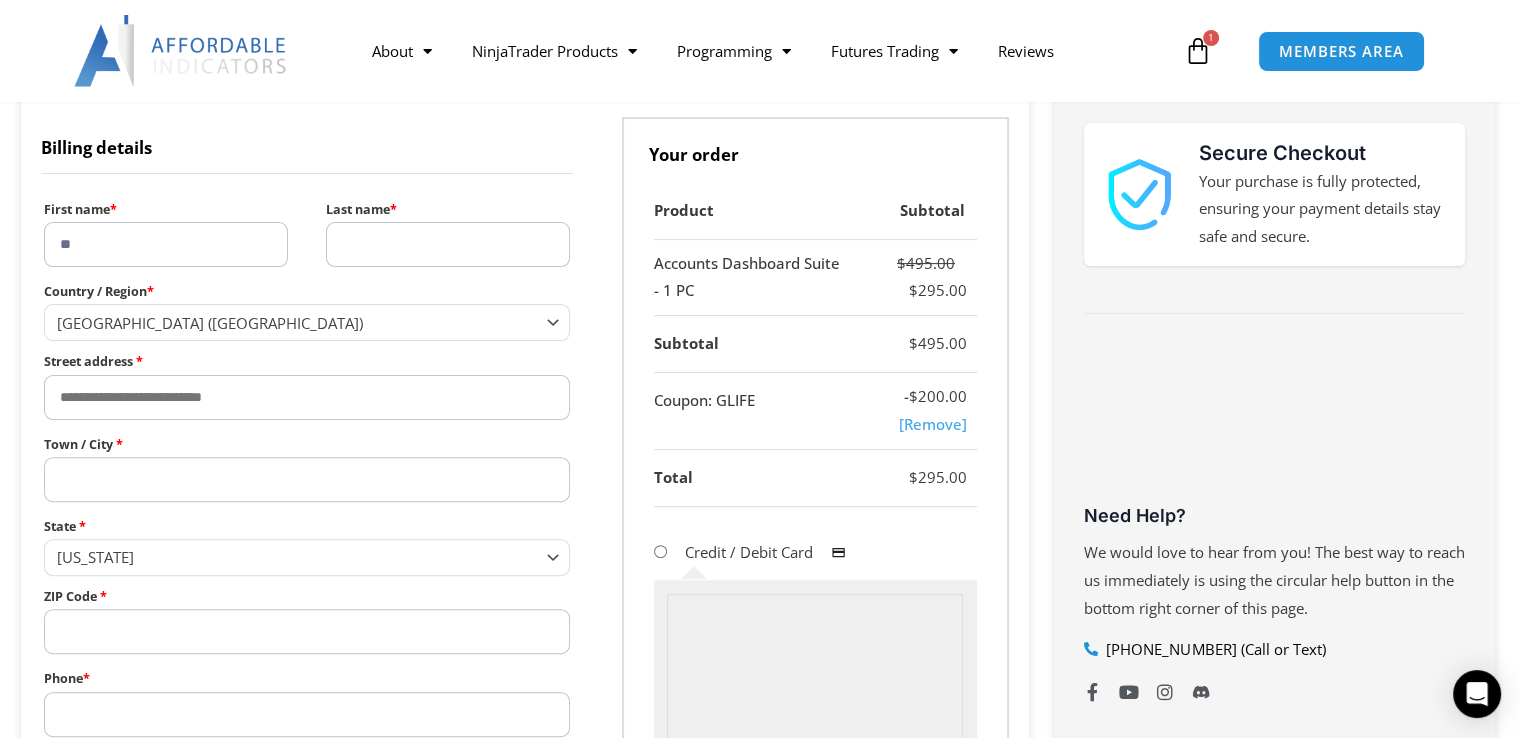 type on "*" 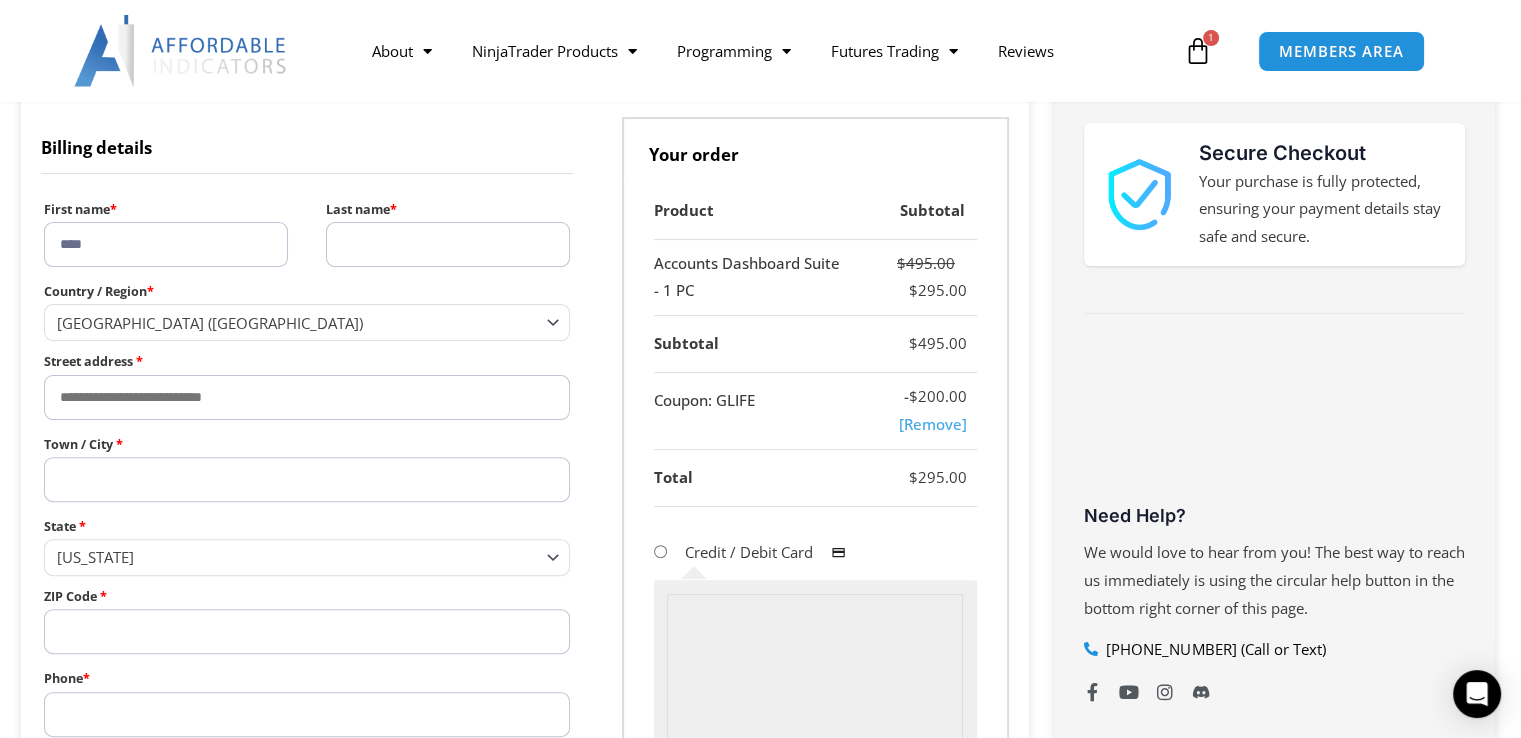type on "****" 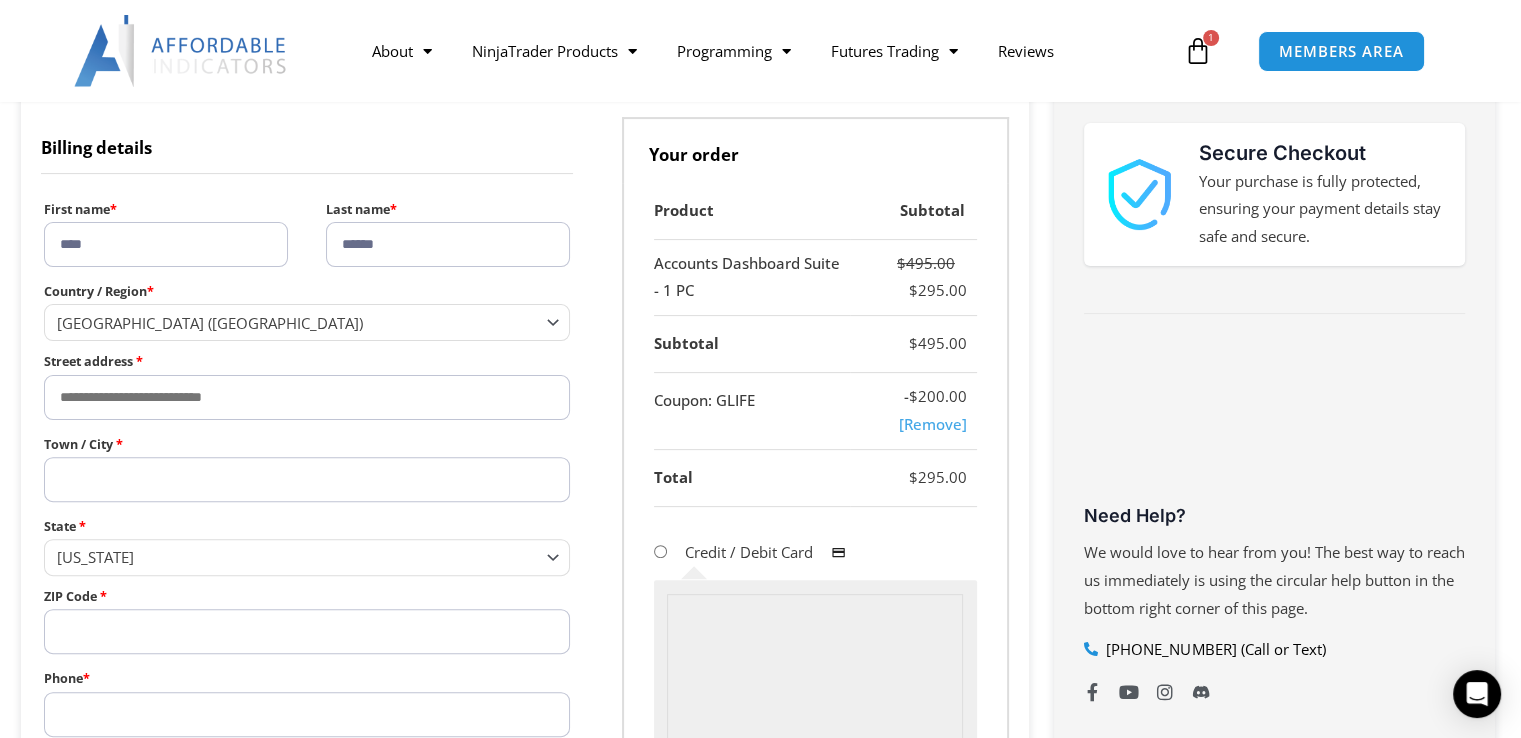 type on "******" 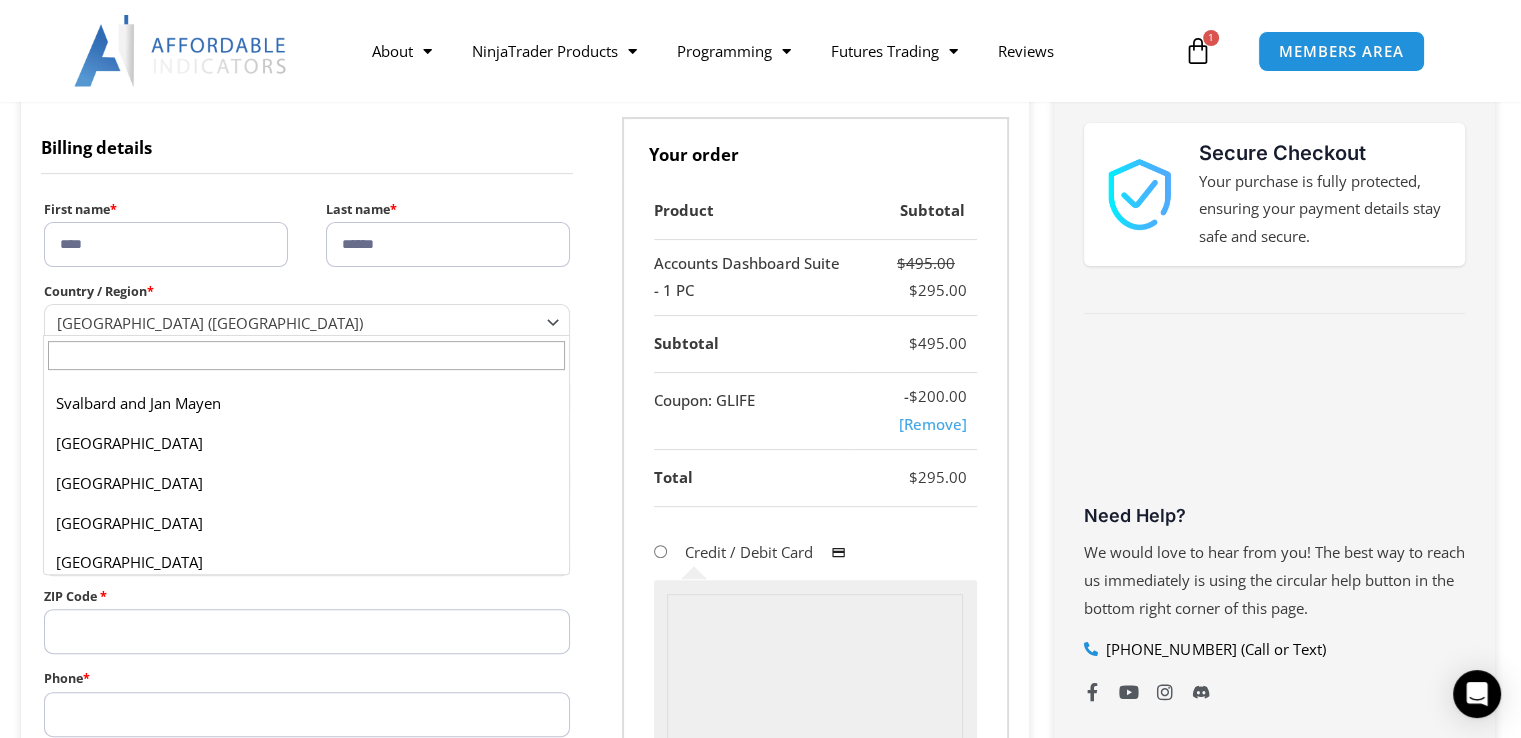 scroll, scrollTop: 8222, scrollLeft: 0, axis: vertical 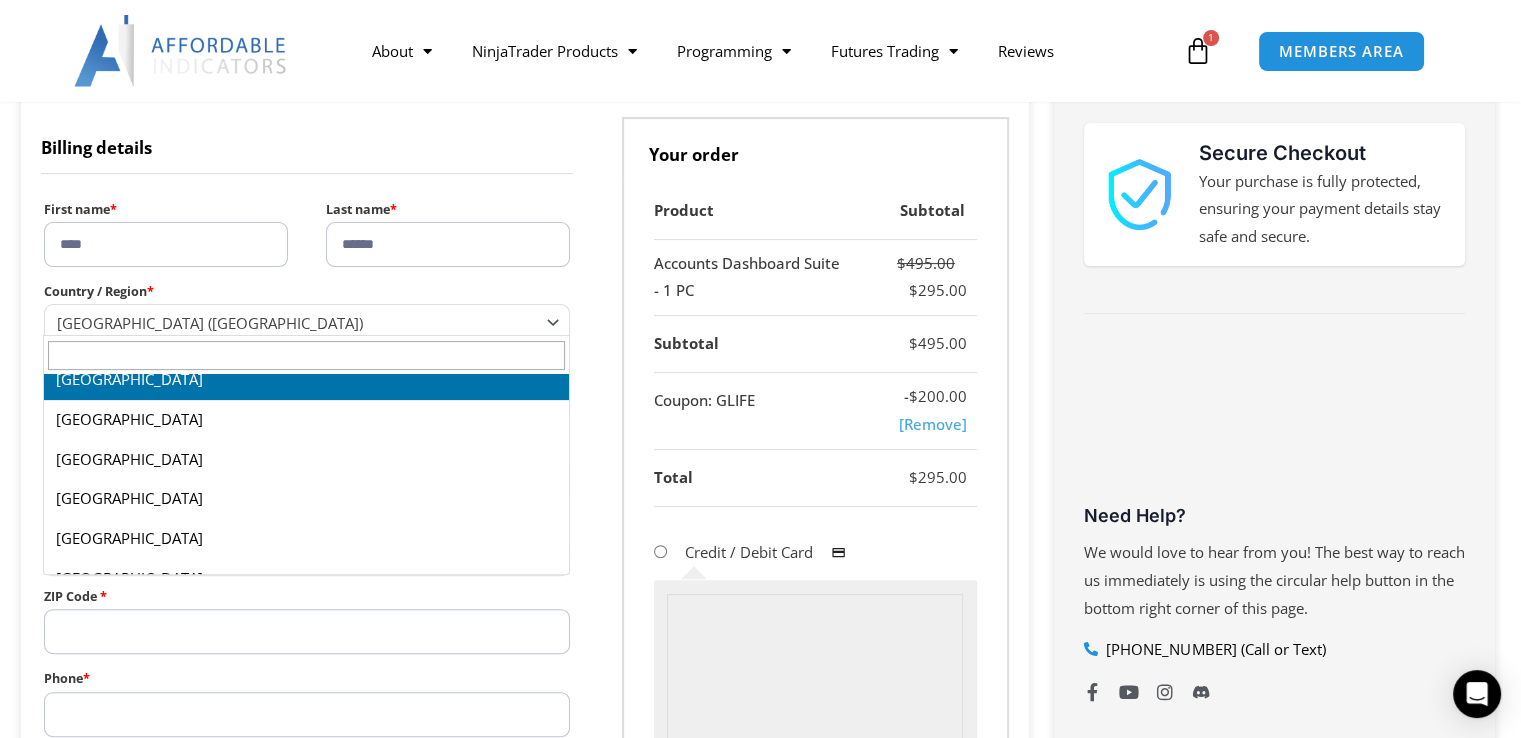 select on "**" 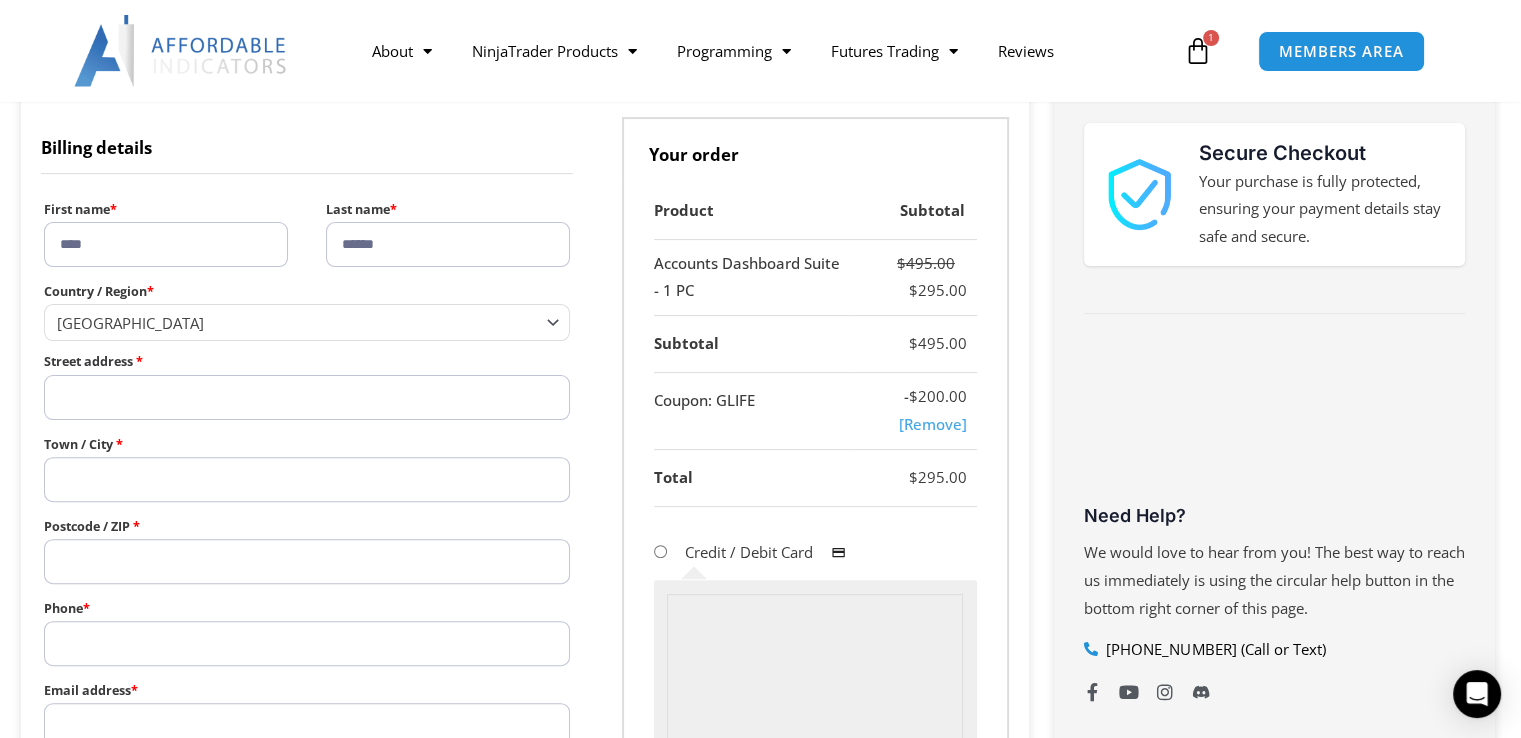 click on "Street address   *" at bounding box center (307, 397) 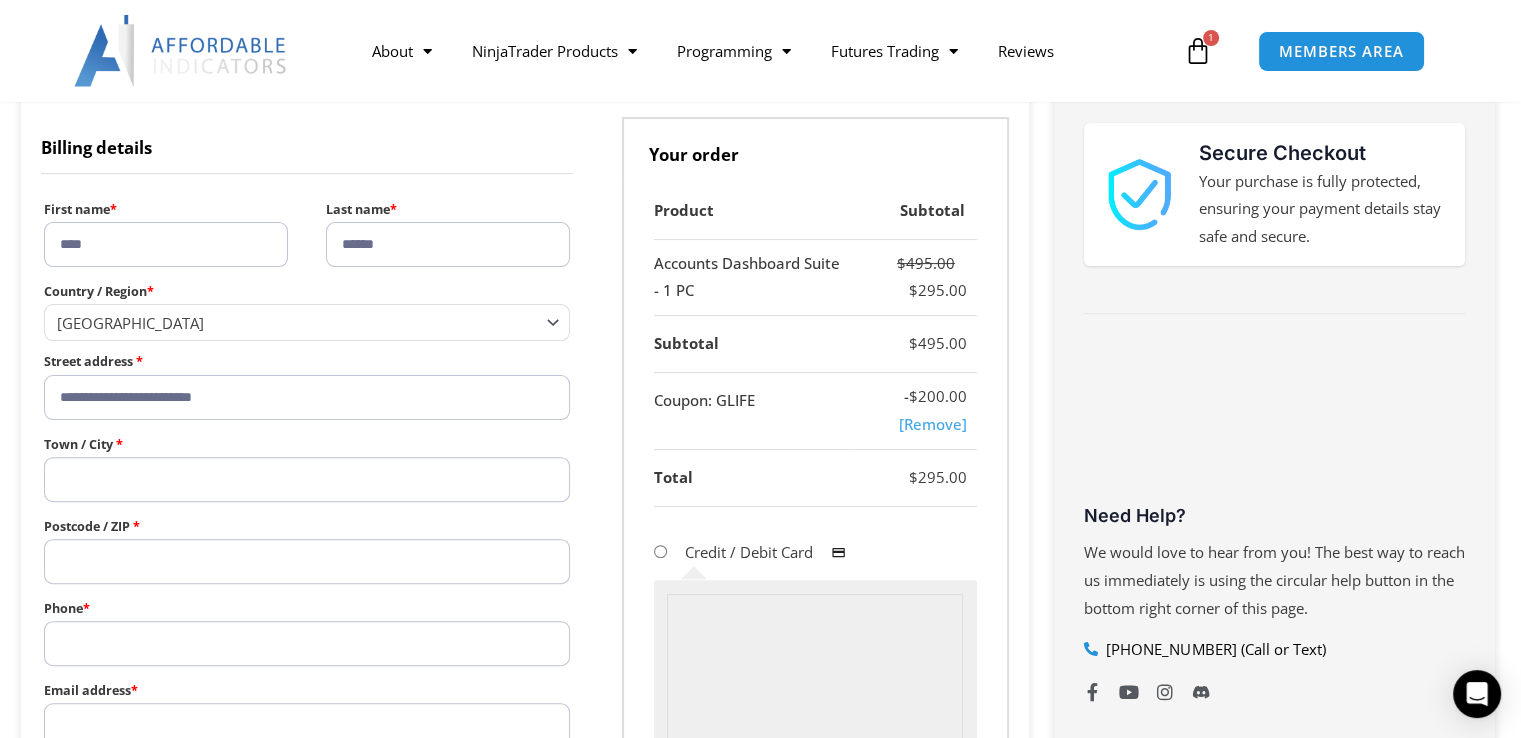 type on "**********" 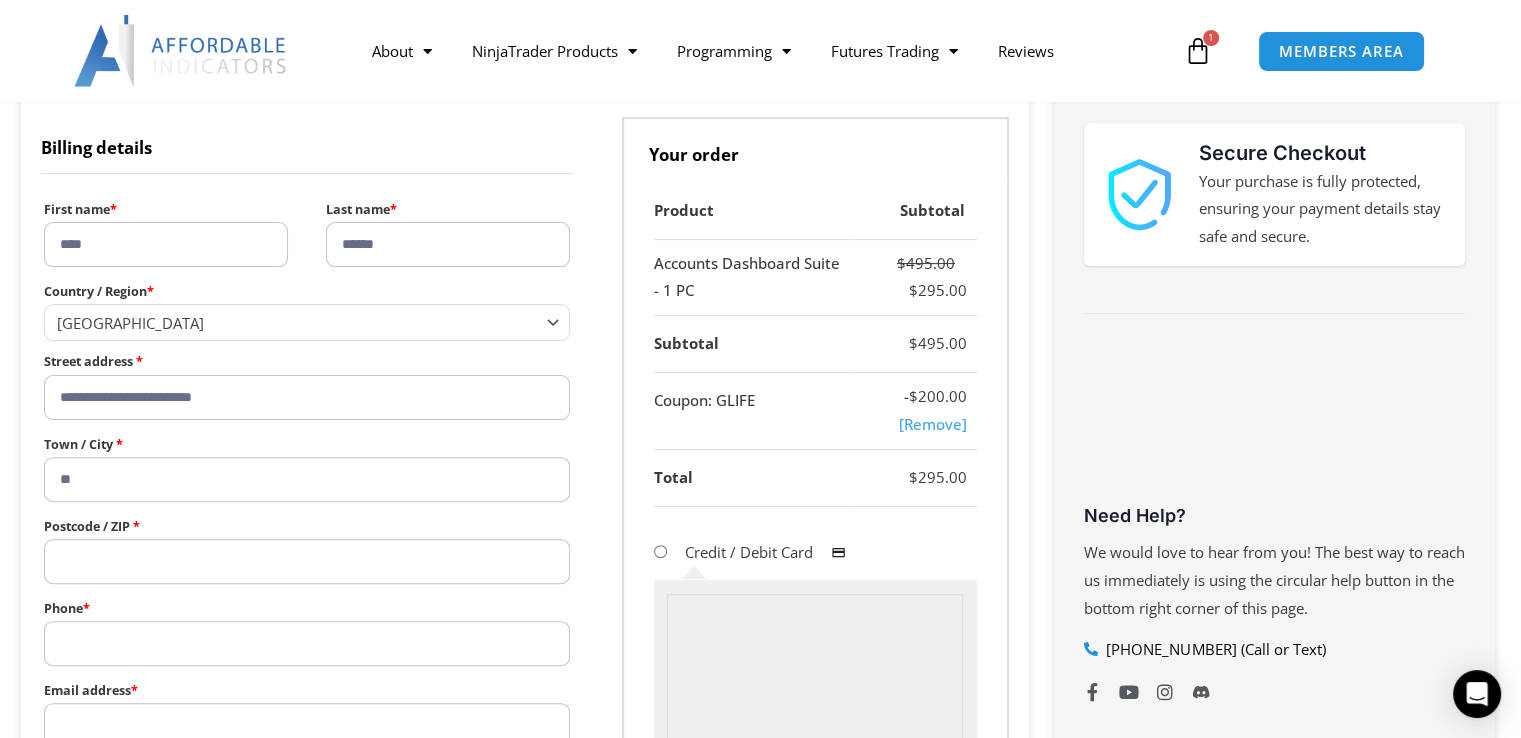 type on "*" 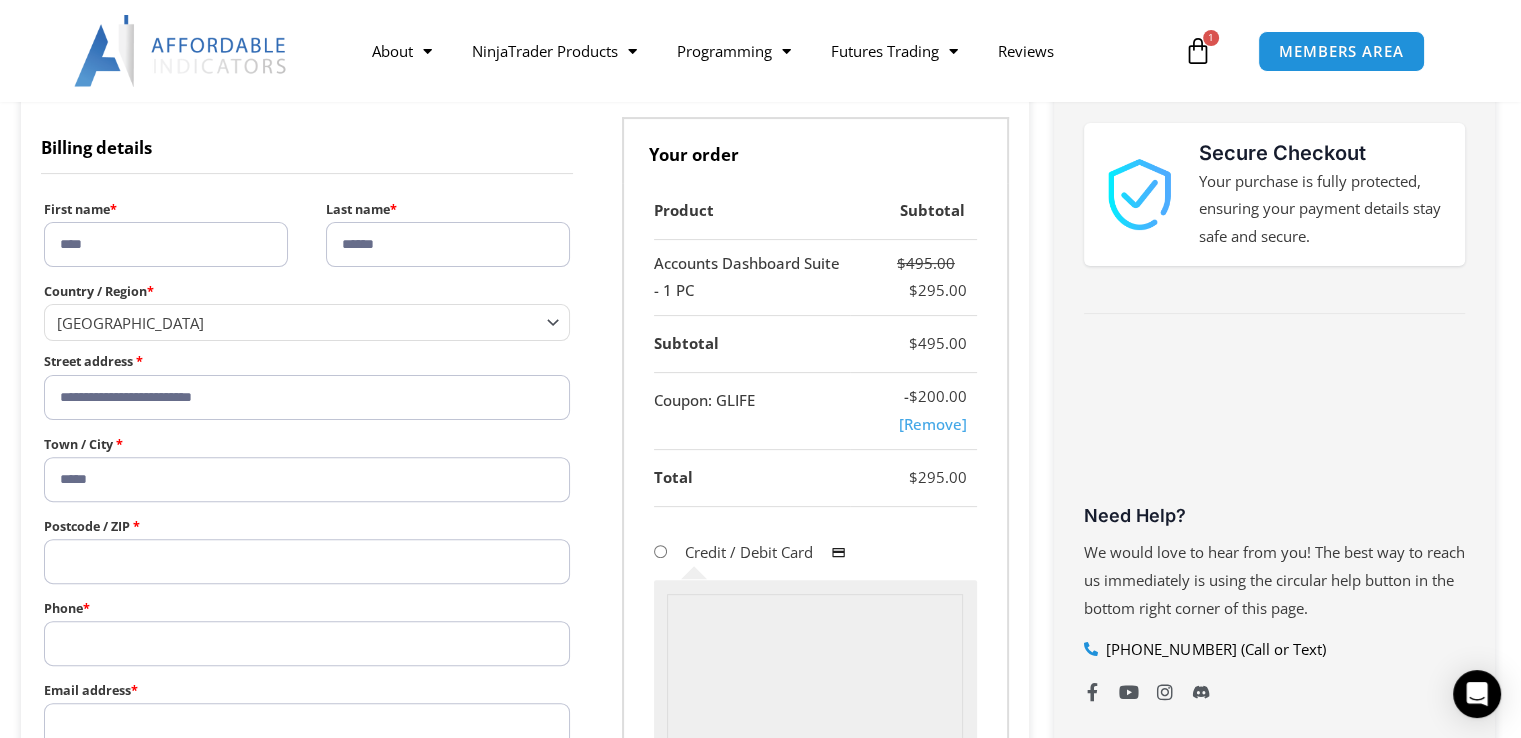 type on "*****" 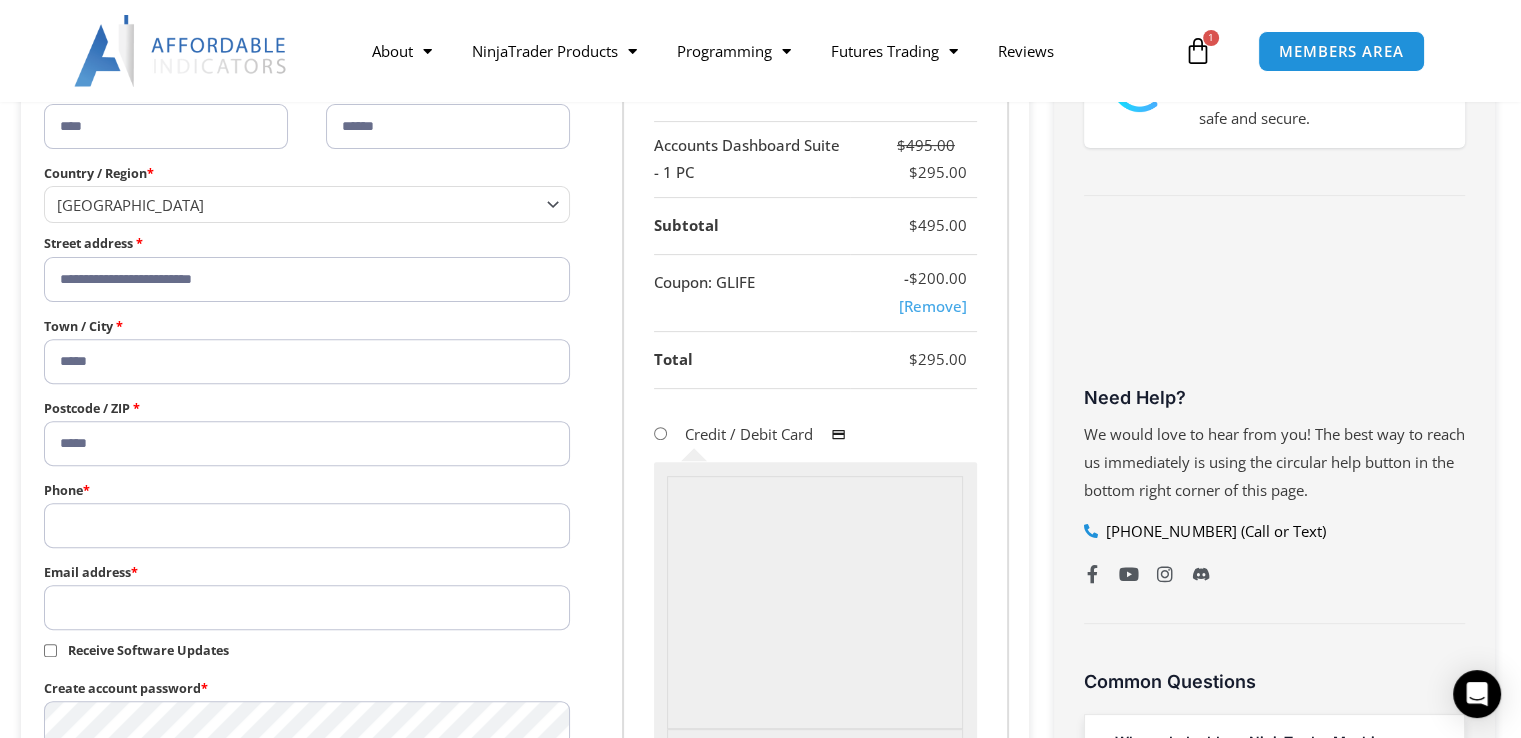 scroll, scrollTop: 800, scrollLeft: 0, axis: vertical 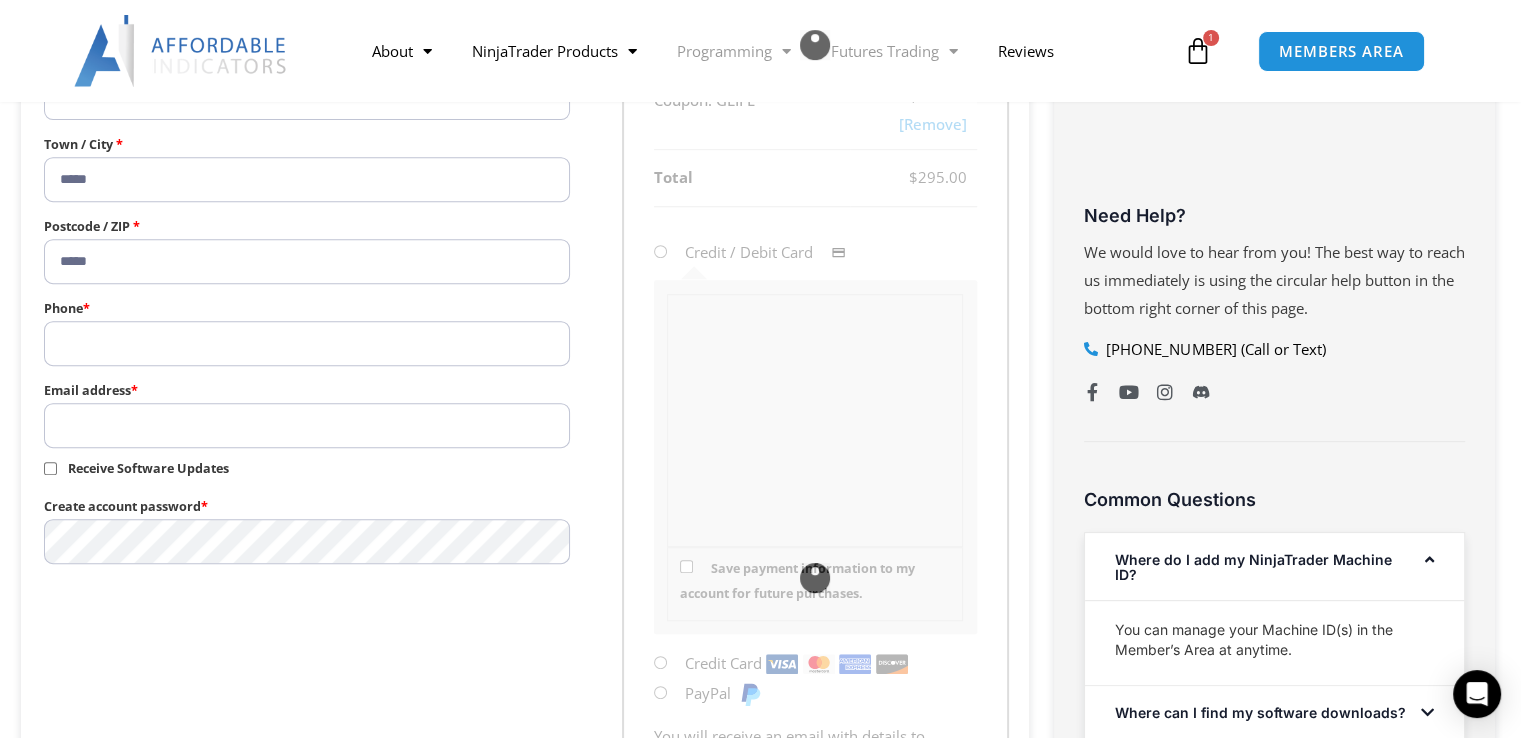 type on "*****" 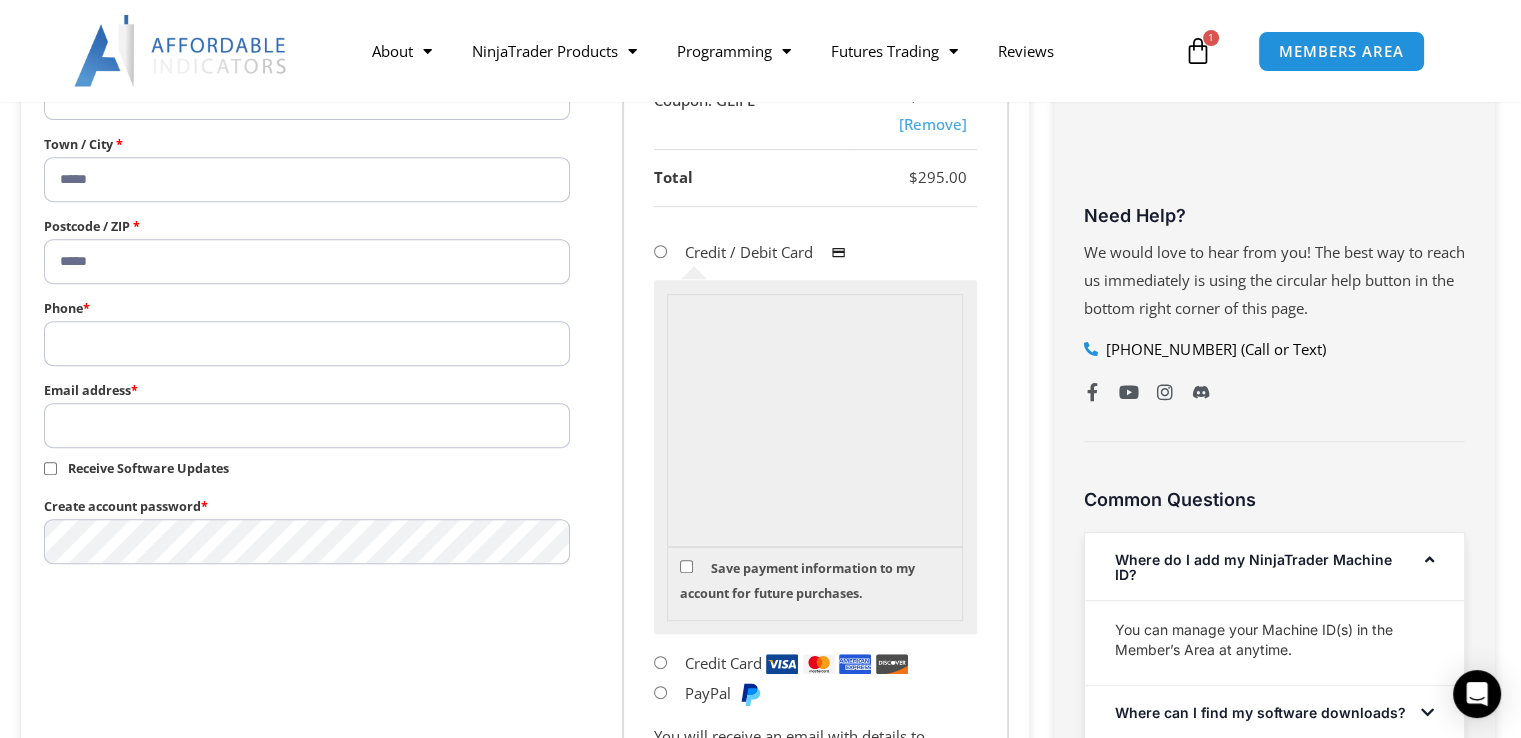 type on "**********" 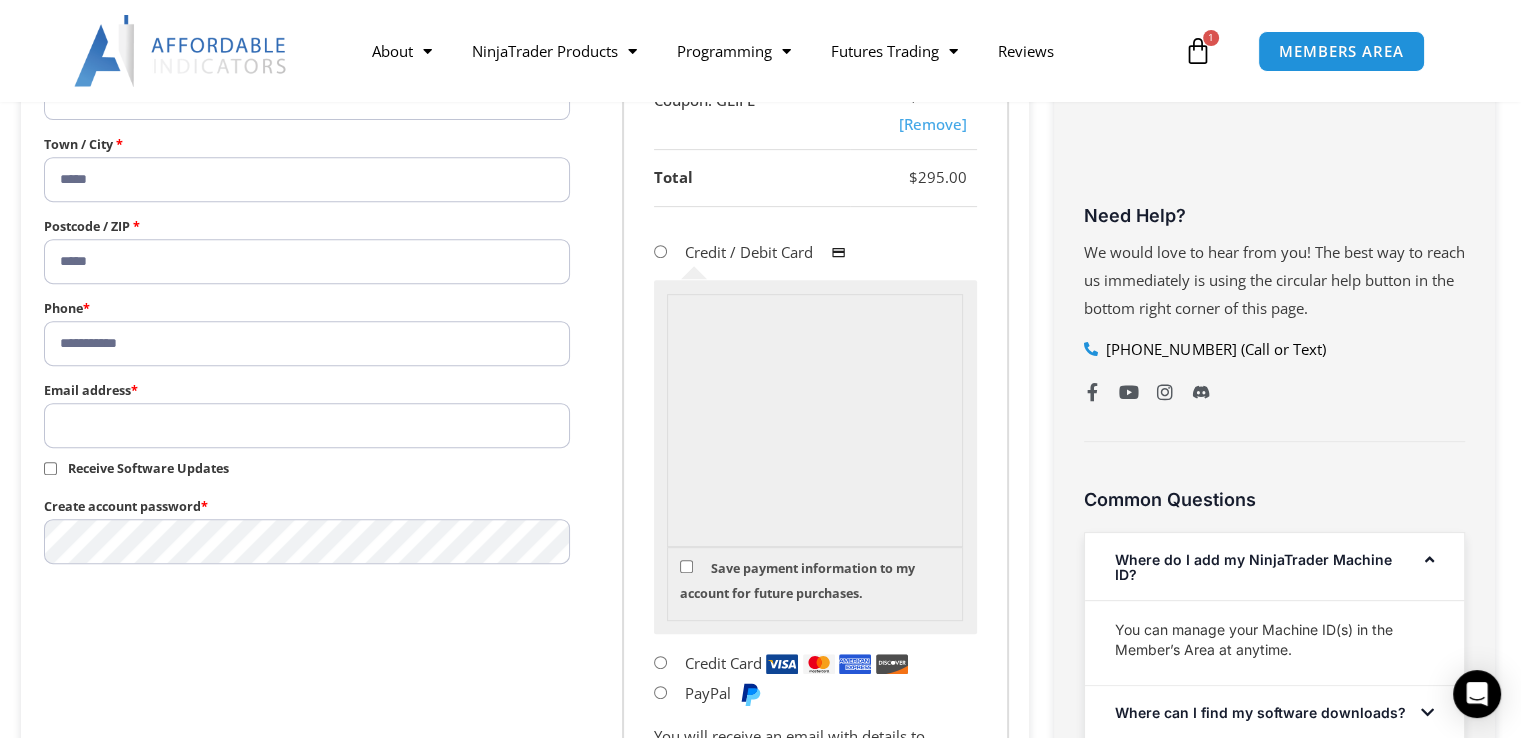 click on "Email address  *" at bounding box center [307, 425] 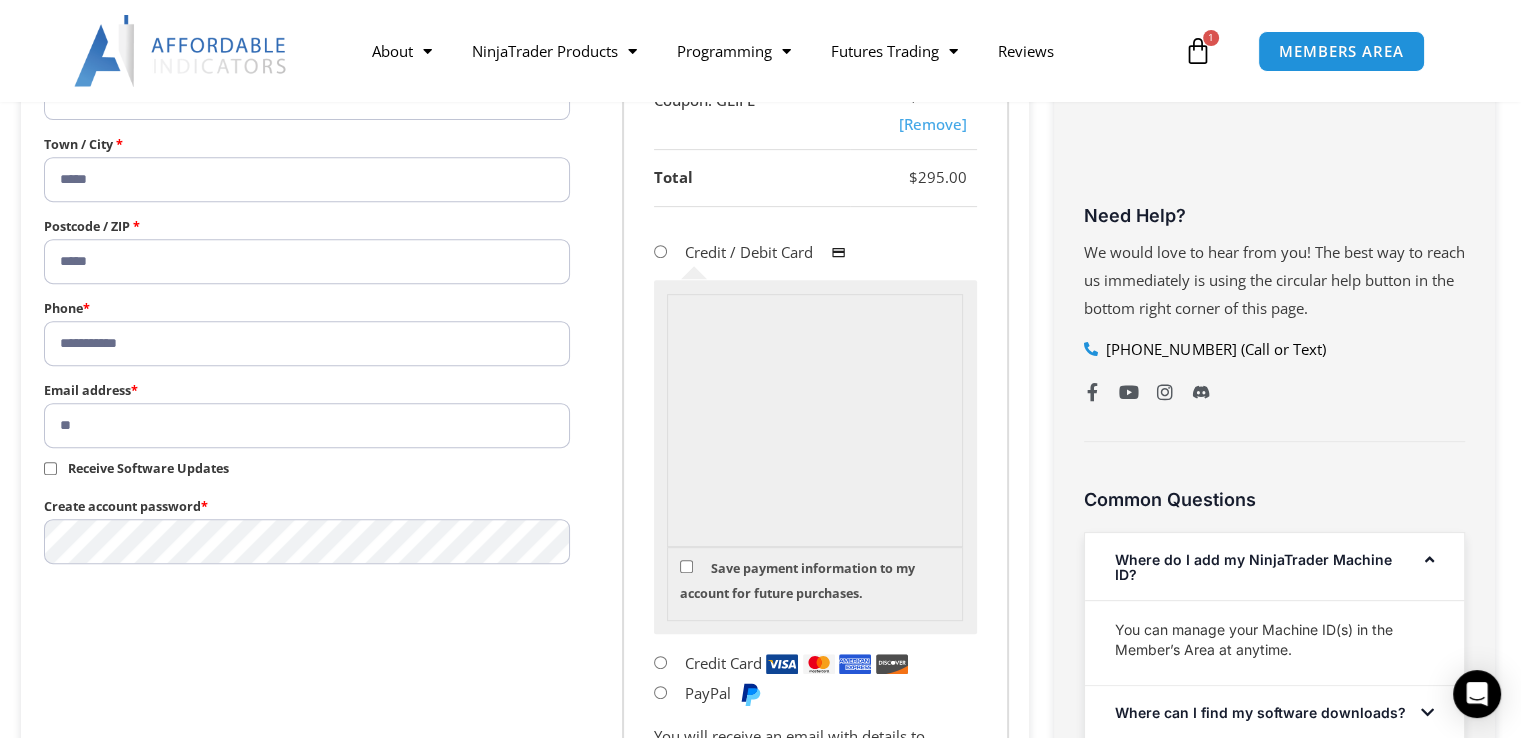 type on "*" 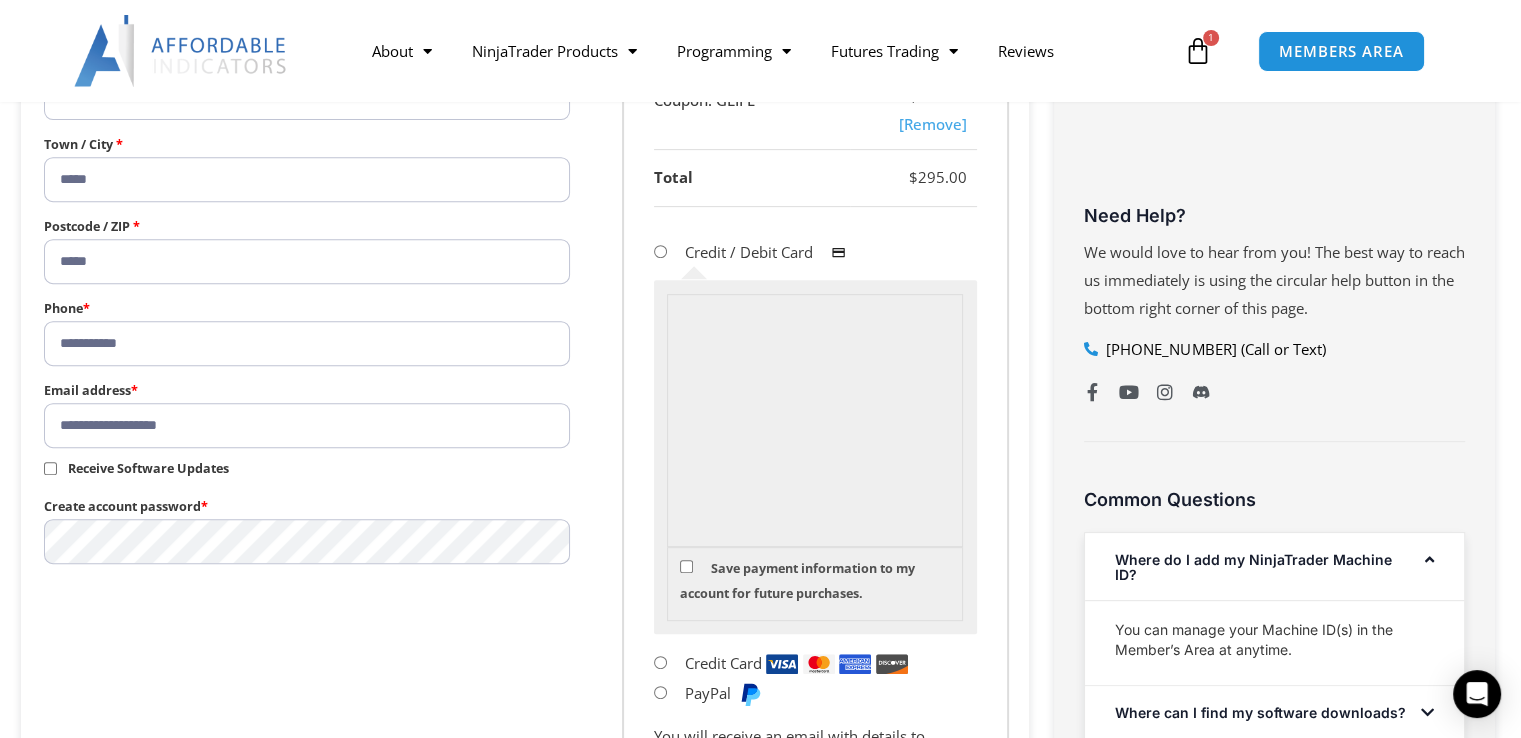 type on "**********" 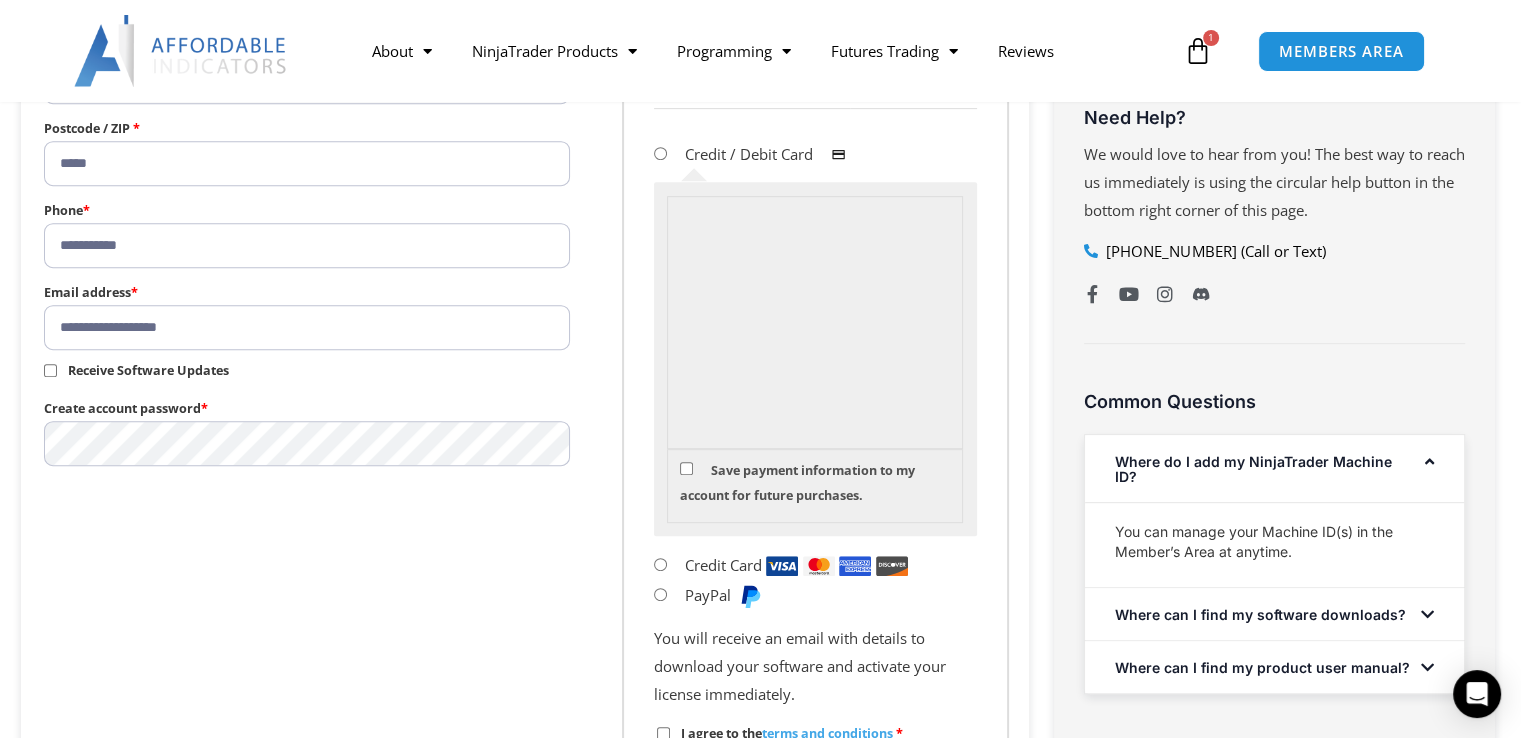 scroll, scrollTop: 900, scrollLeft: 0, axis: vertical 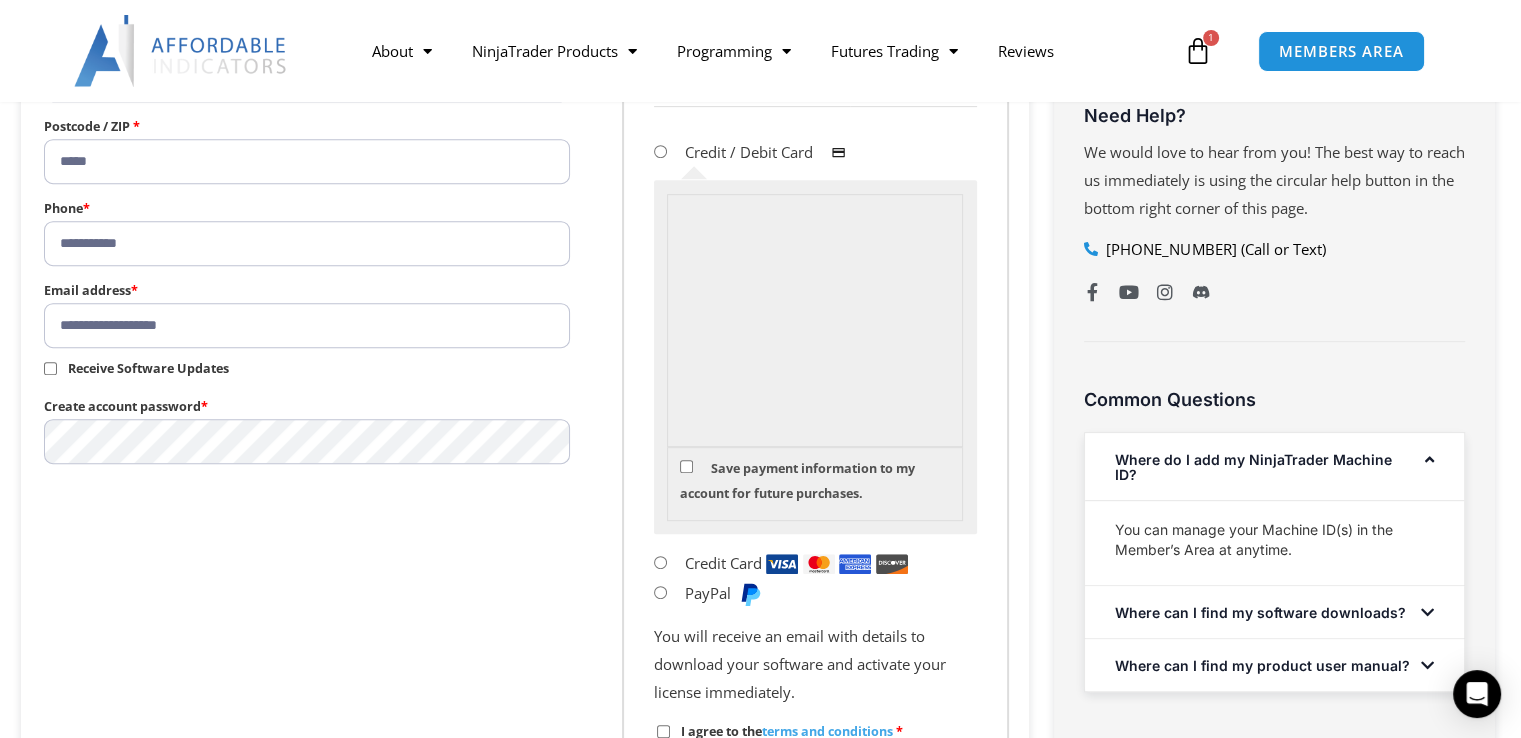 click on "**********" at bounding box center [525, 281] 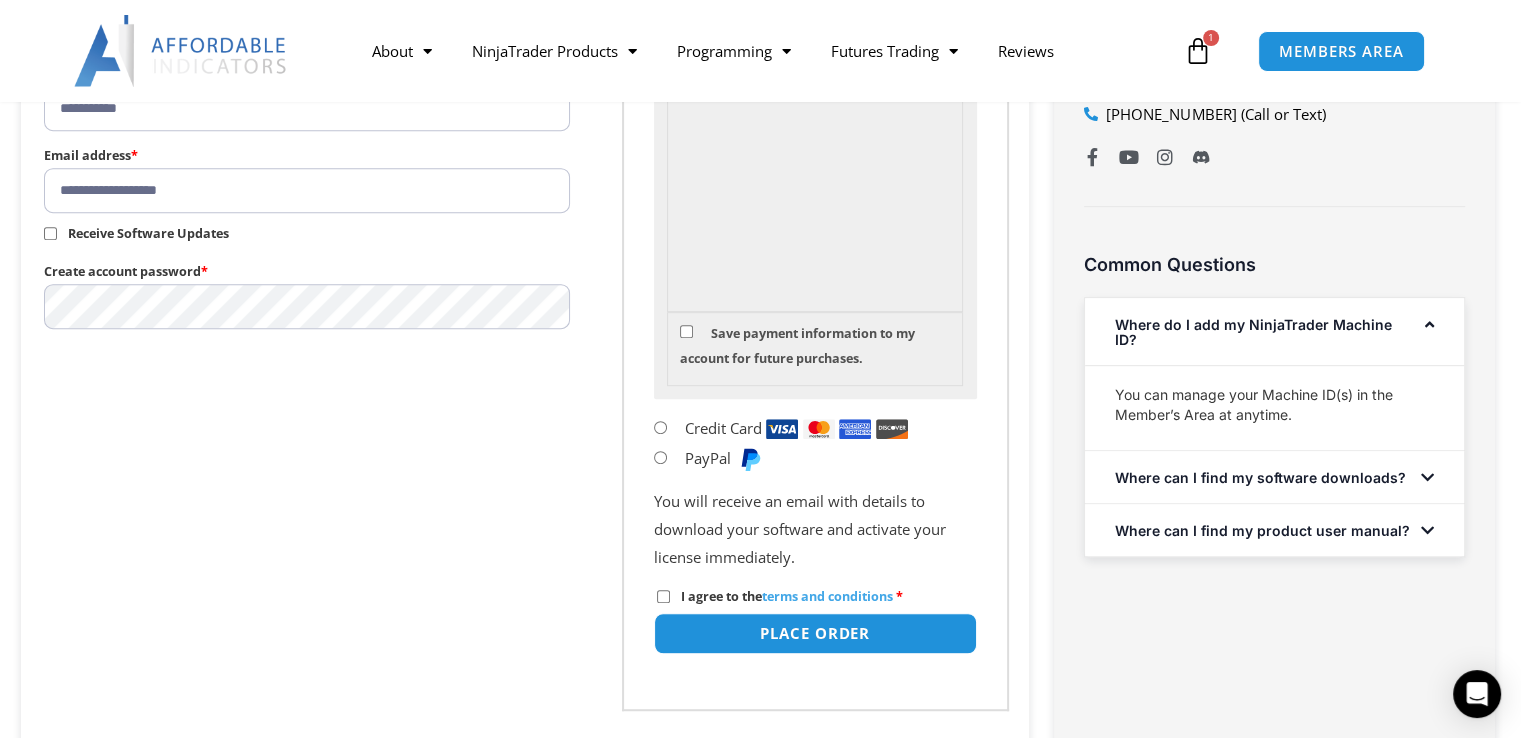 scroll, scrollTop: 1200, scrollLeft: 0, axis: vertical 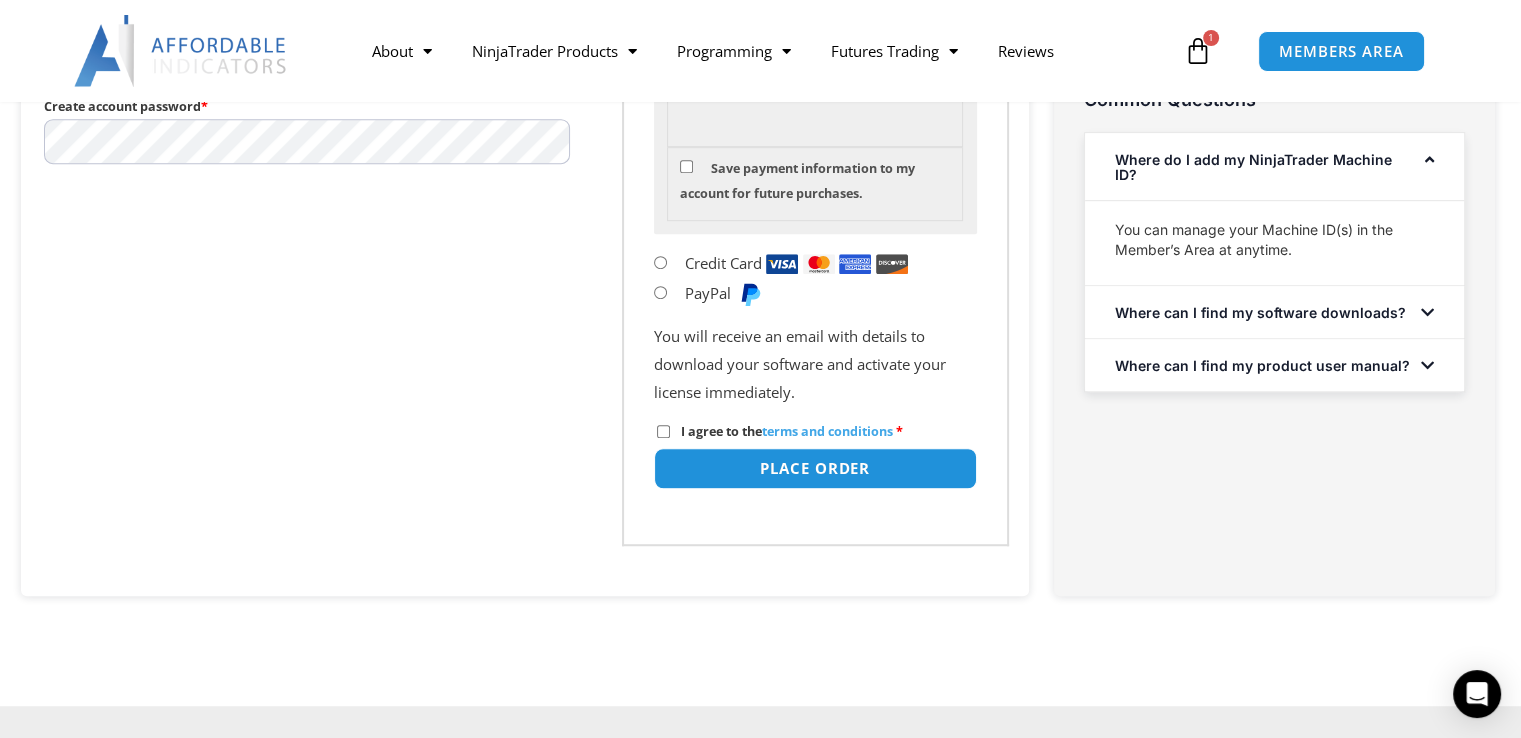 click on "I agree to the  terms and conditions   *" at bounding box center [780, 431] 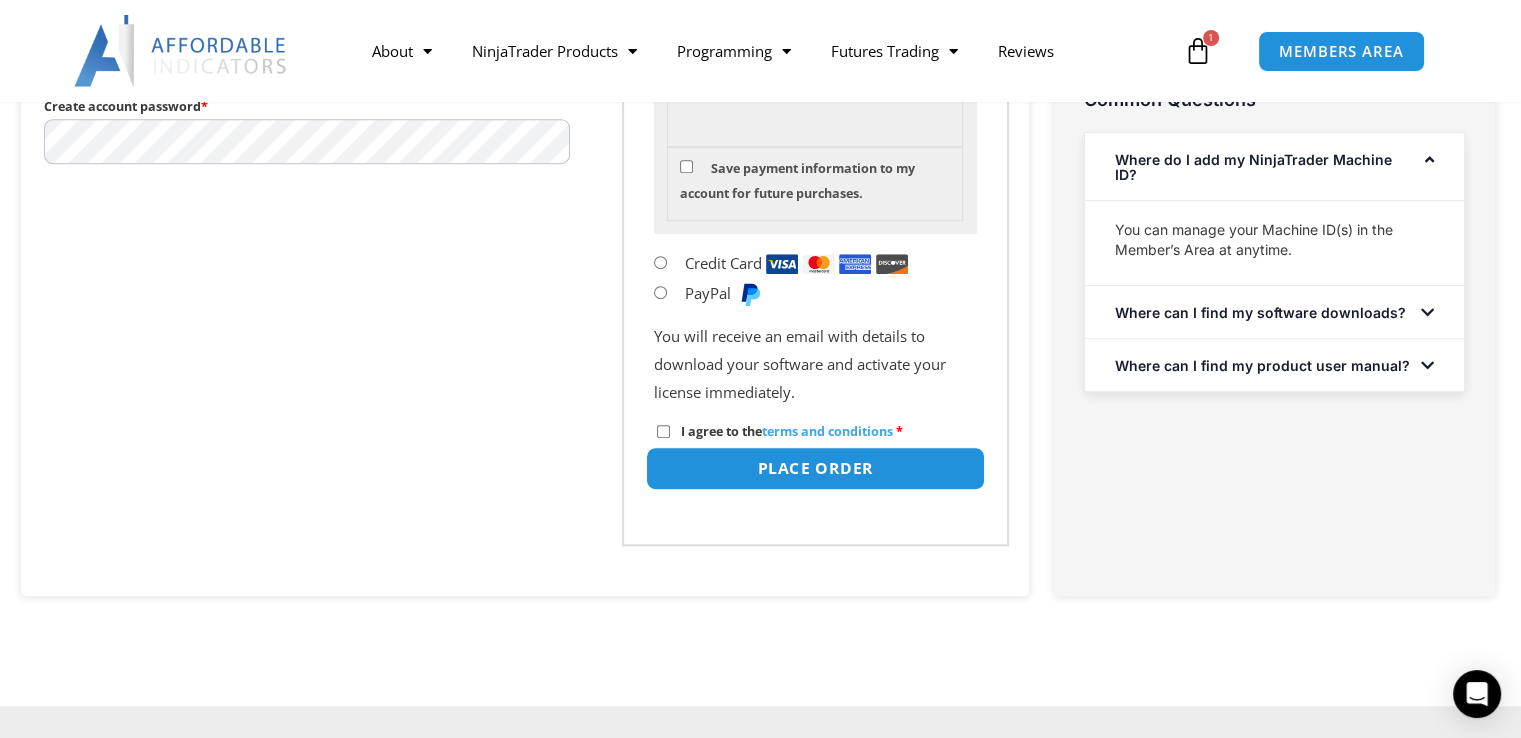 click on "Place order" at bounding box center [814, 468] 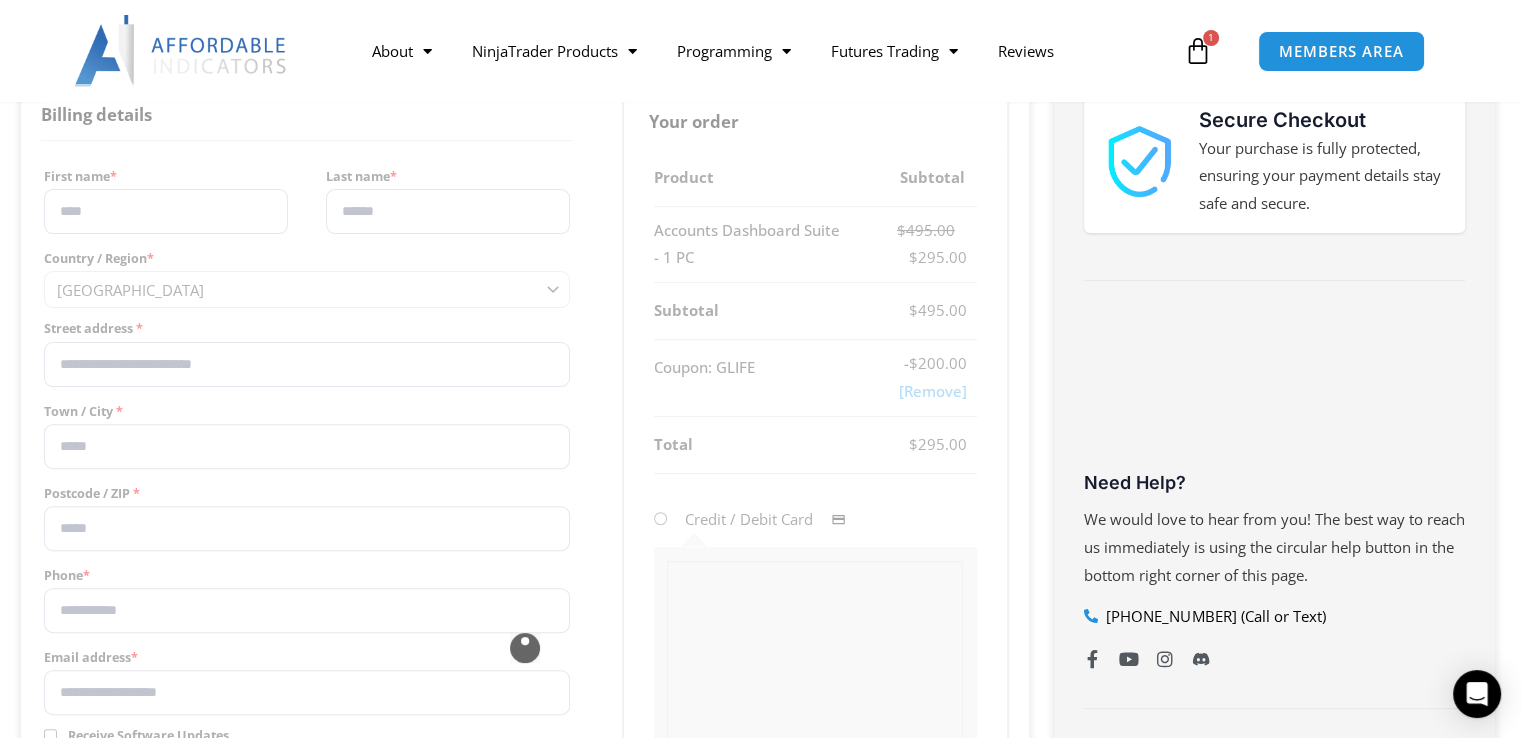 scroll, scrollTop: 700, scrollLeft: 0, axis: vertical 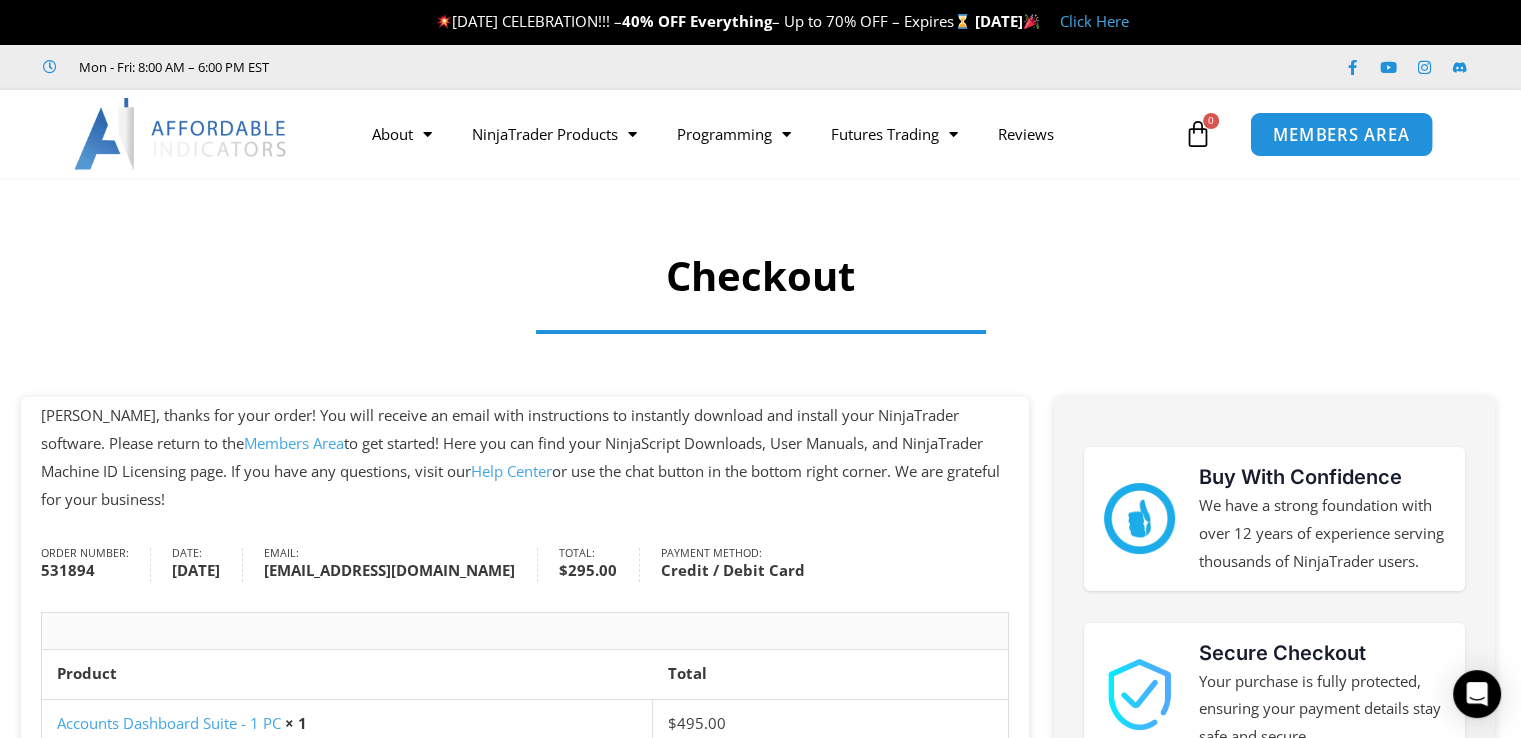 click on "MEMBERS AREA" at bounding box center (1341, 134) 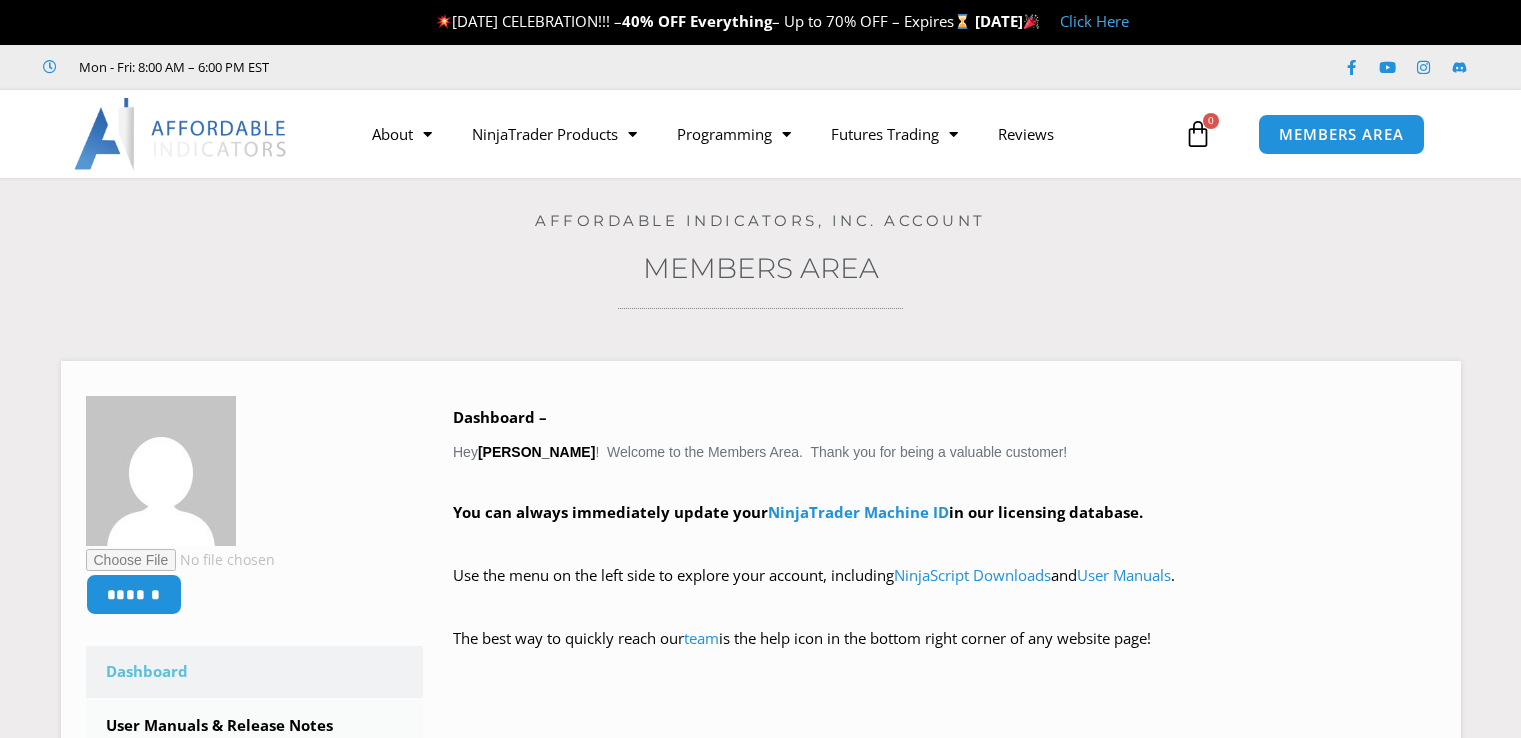 scroll, scrollTop: 0, scrollLeft: 0, axis: both 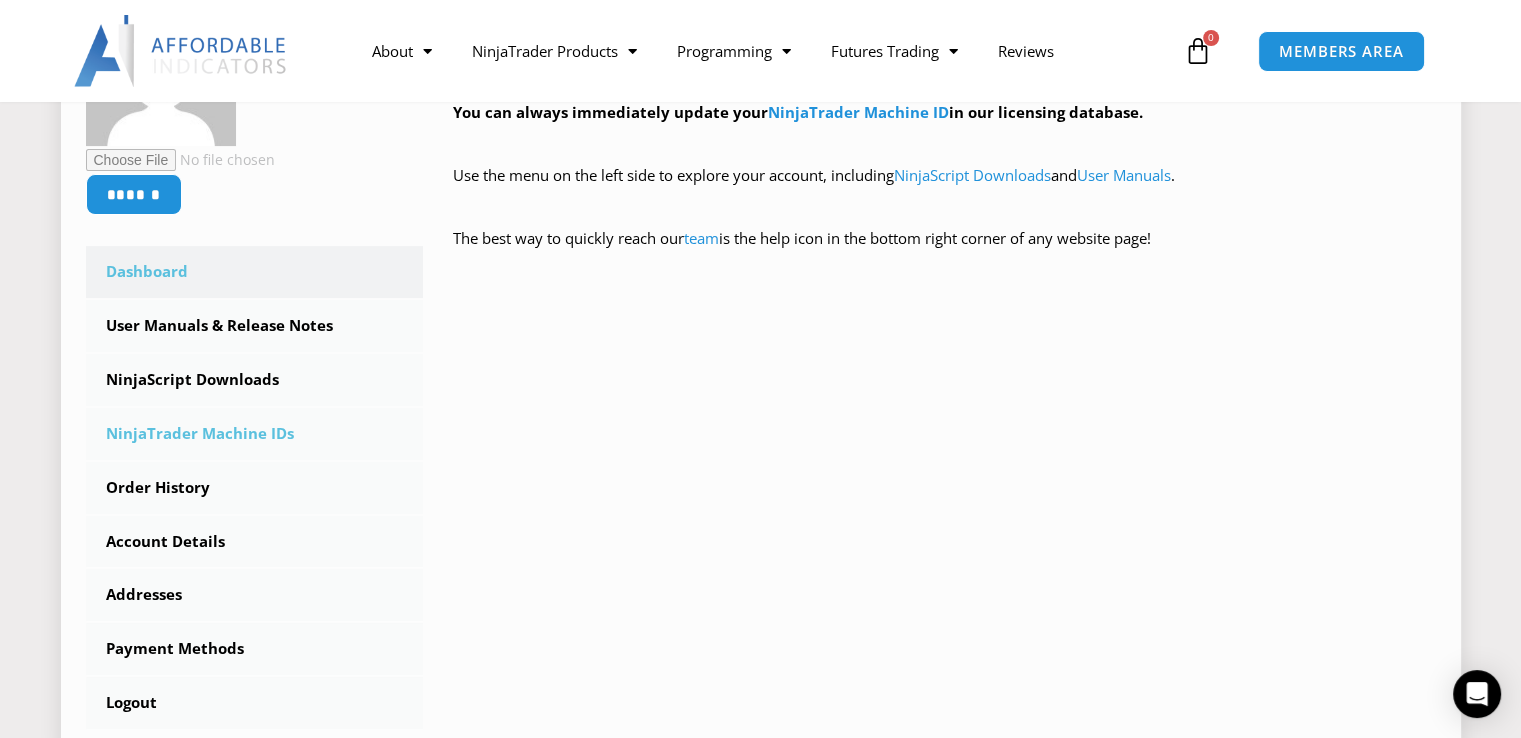 click on "NinjaTrader Machine IDs" at bounding box center [255, 434] 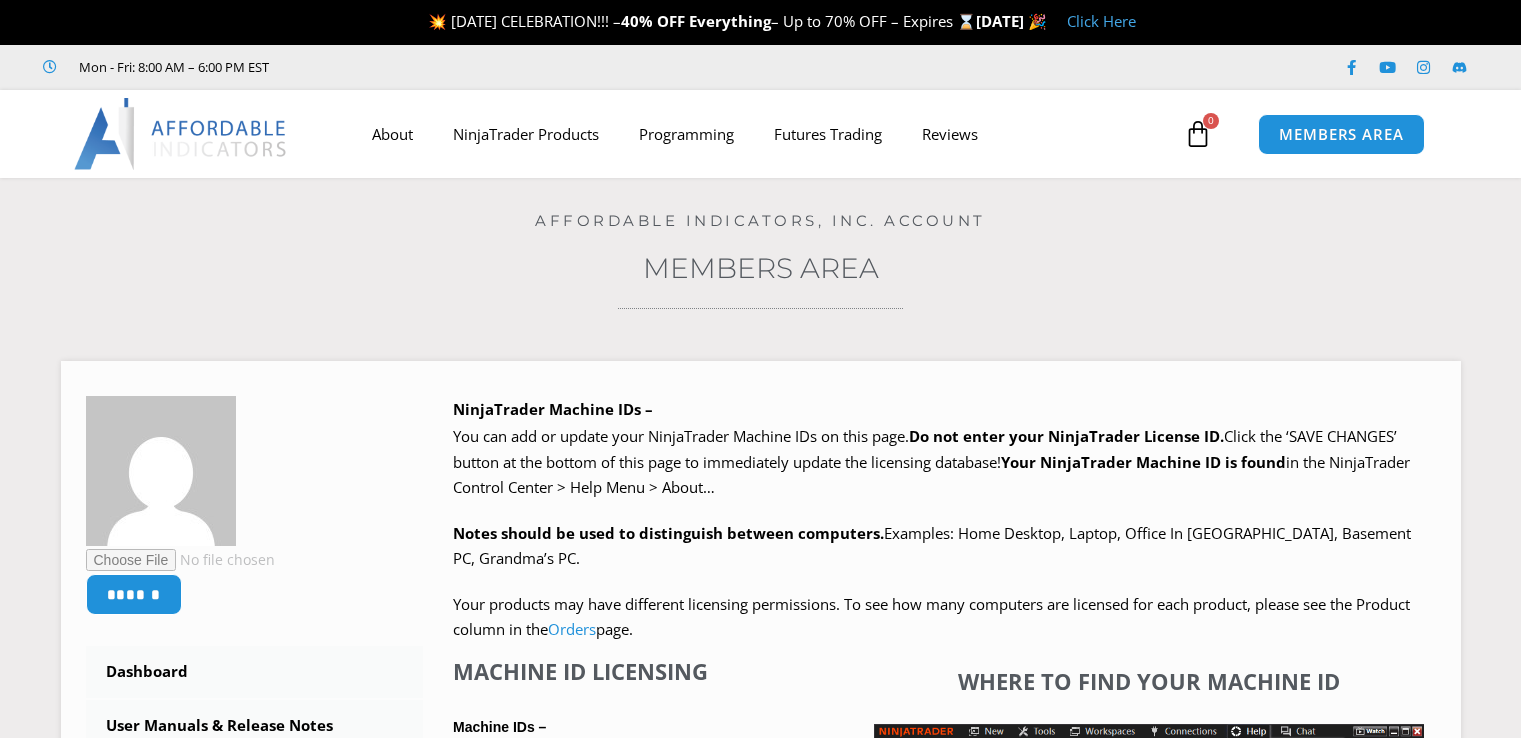 scroll, scrollTop: 0, scrollLeft: 0, axis: both 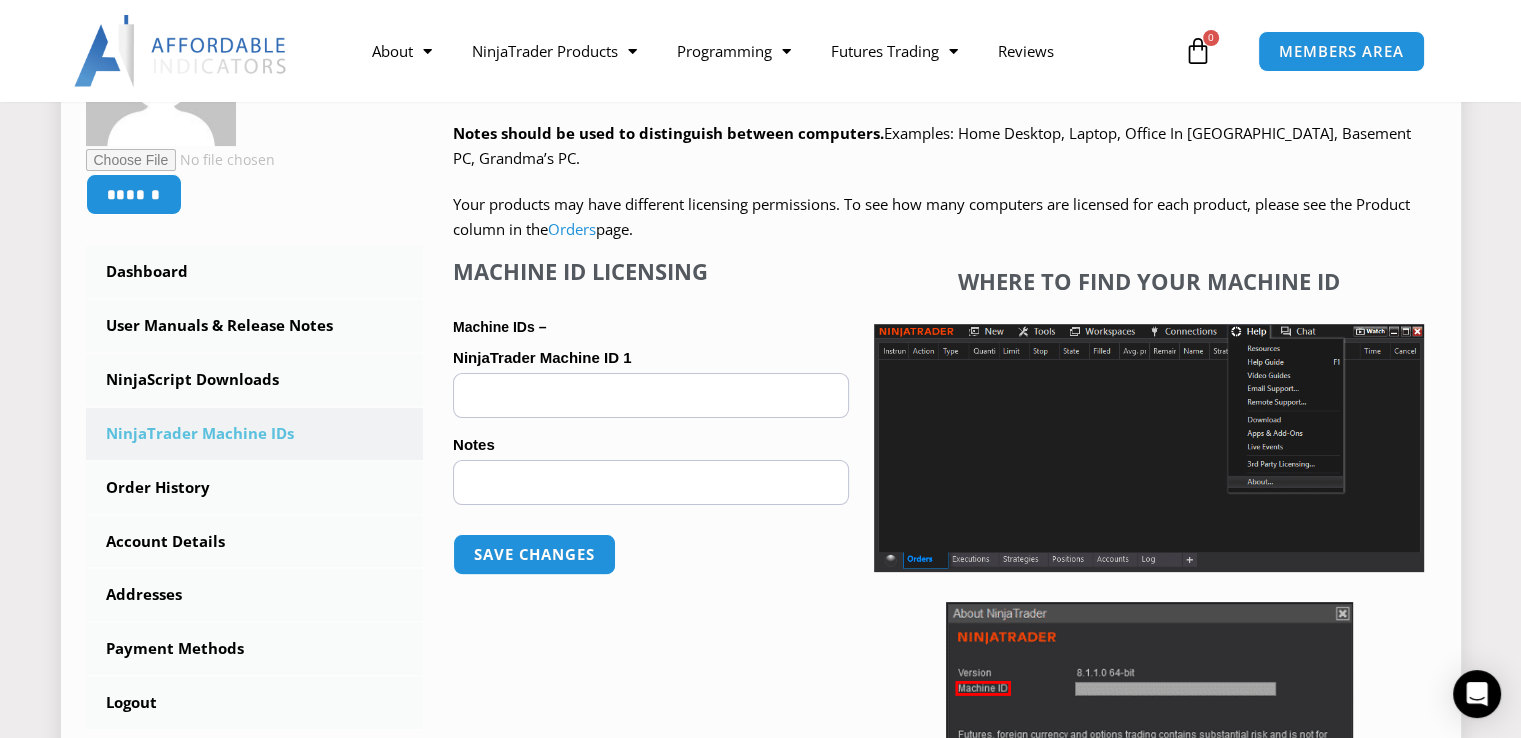 click on "Machine ID Licensing
Machine IDs –
NinjaTrader Machine ID 1  (optional)
Notes  (optional)
Save changes" at bounding box center (651, 556) 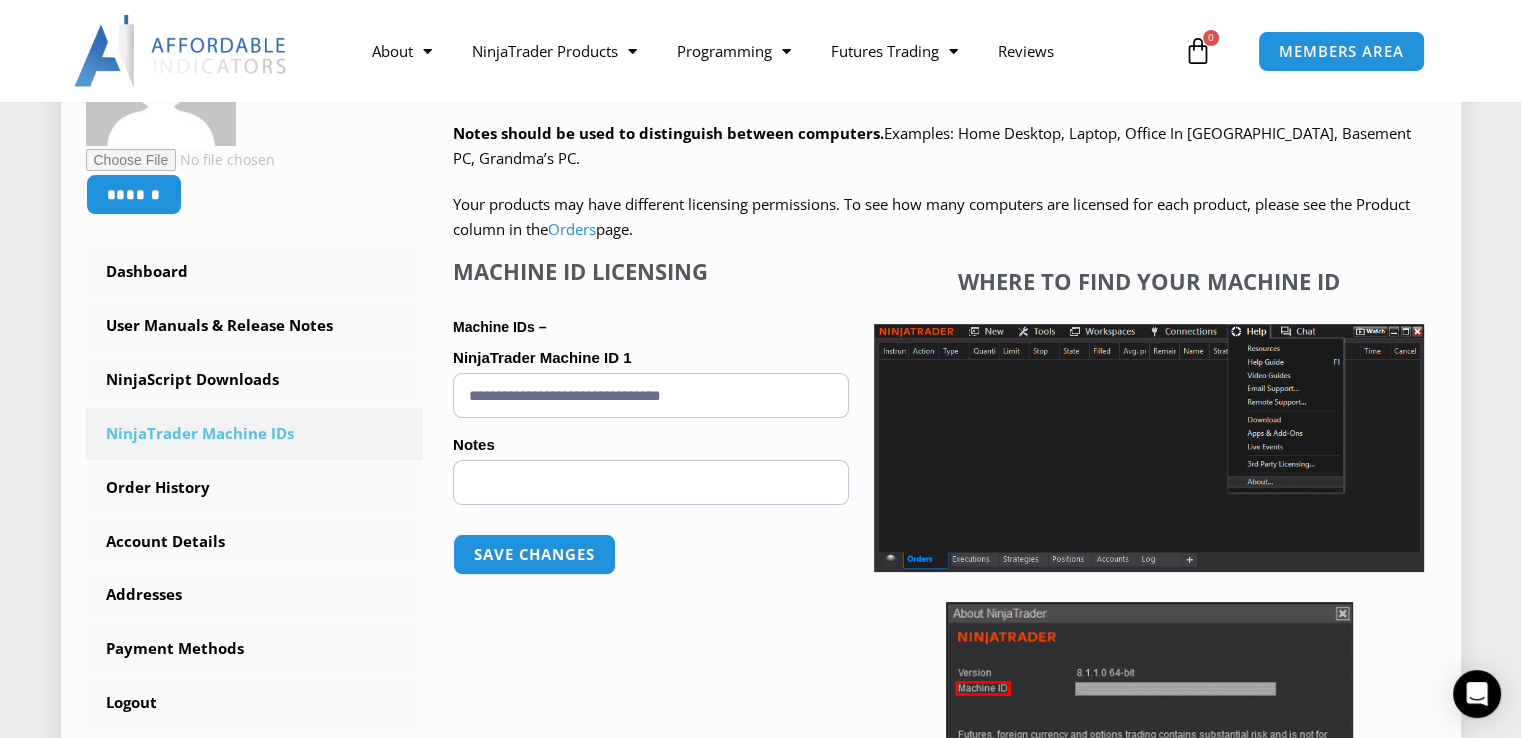 type on "**********" 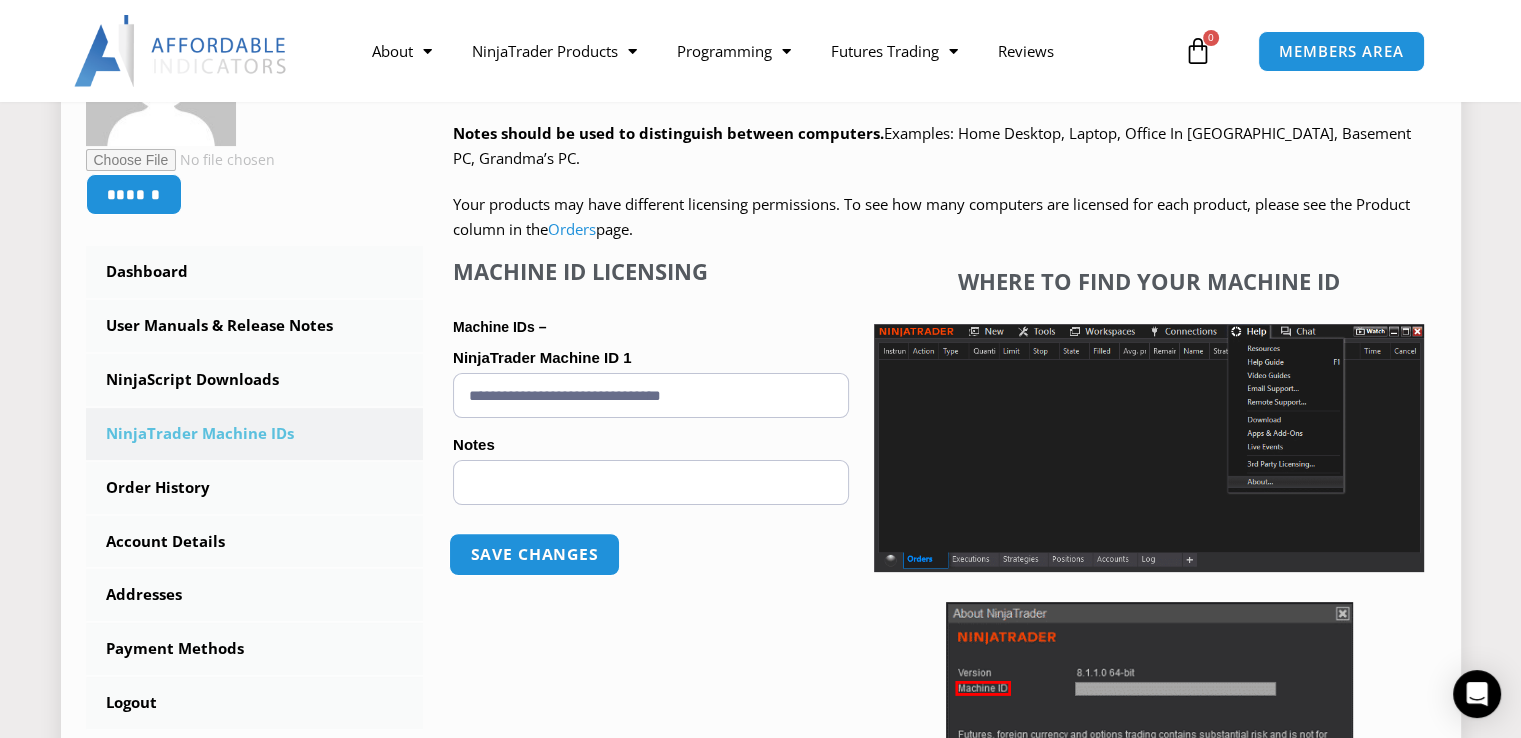 click on "Save changes" at bounding box center [534, 554] 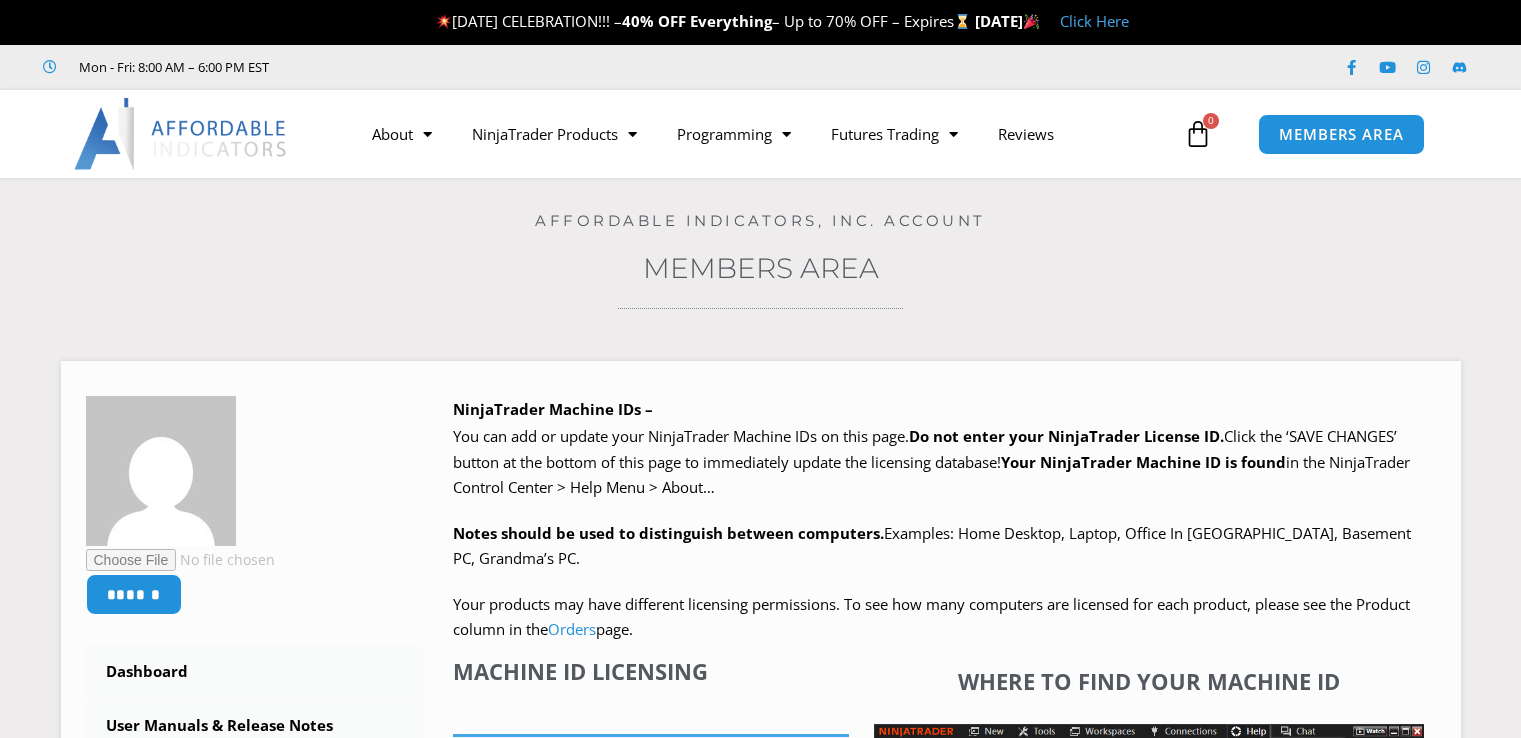 scroll, scrollTop: 0, scrollLeft: 0, axis: both 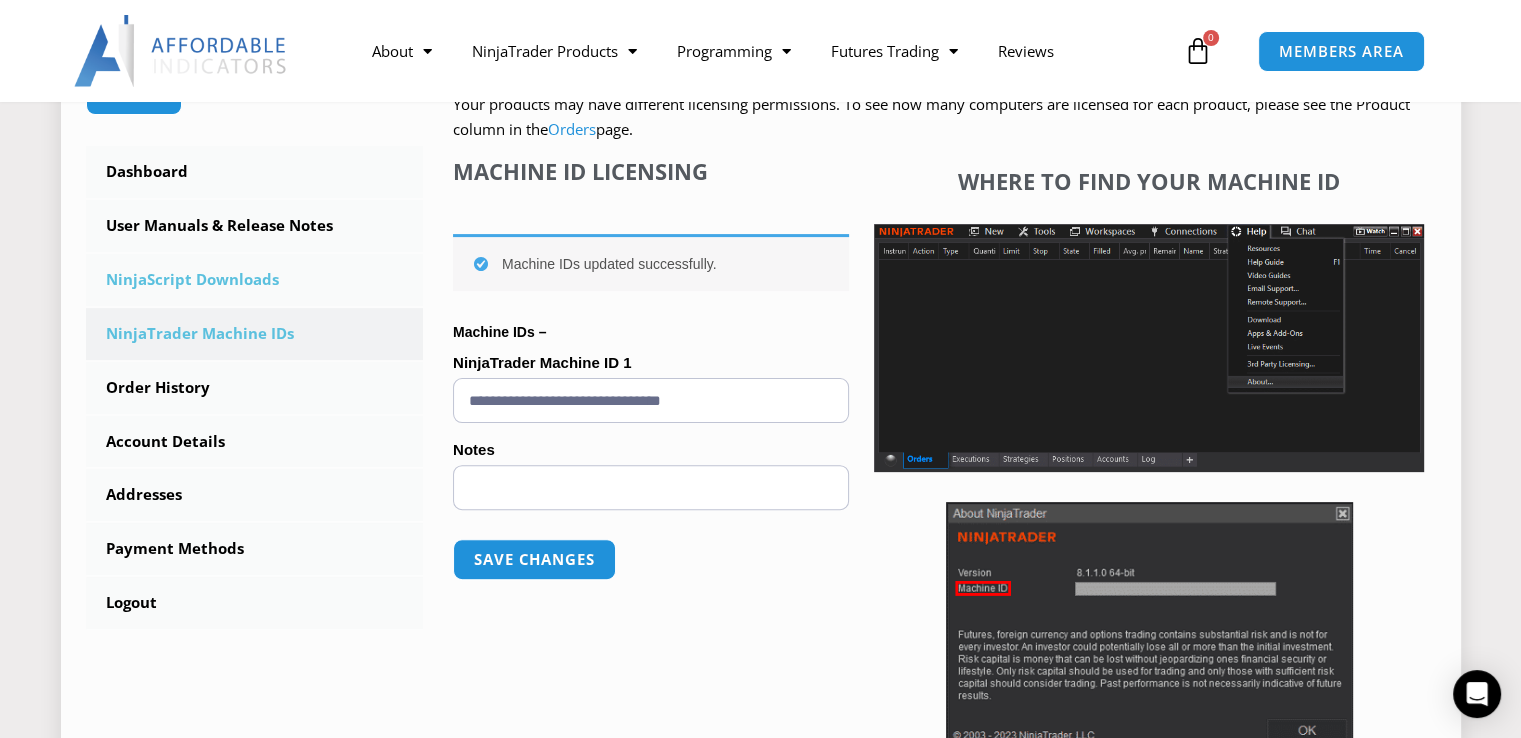 click on "NinjaScript Downloads" at bounding box center (255, 280) 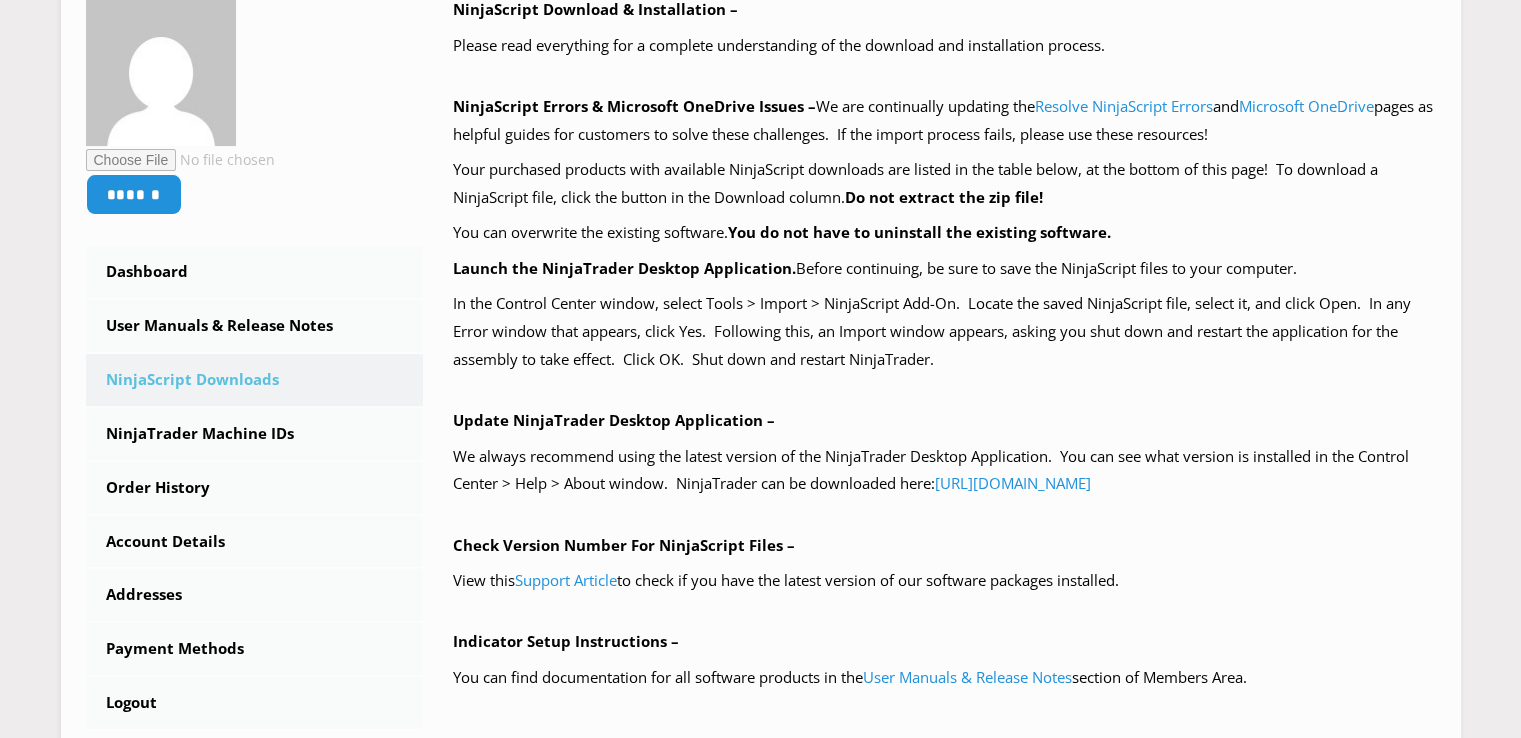 scroll, scrollTop: 560, scrollLeft: 0, axis: vertical 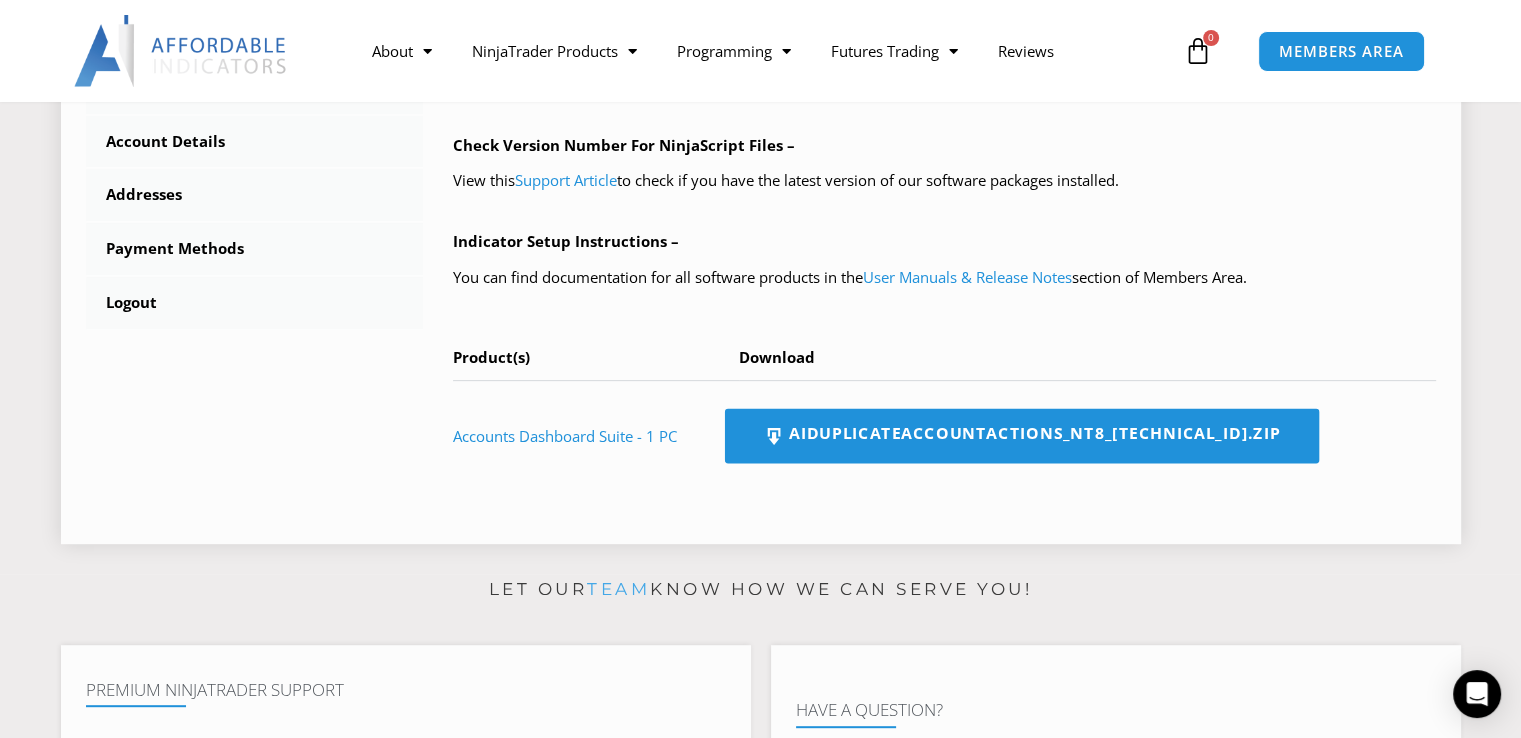click on "AIDuplicateAccountActions_NT8_[TECHNICAL_ID].zip" at bounding box center [1022, 436] 